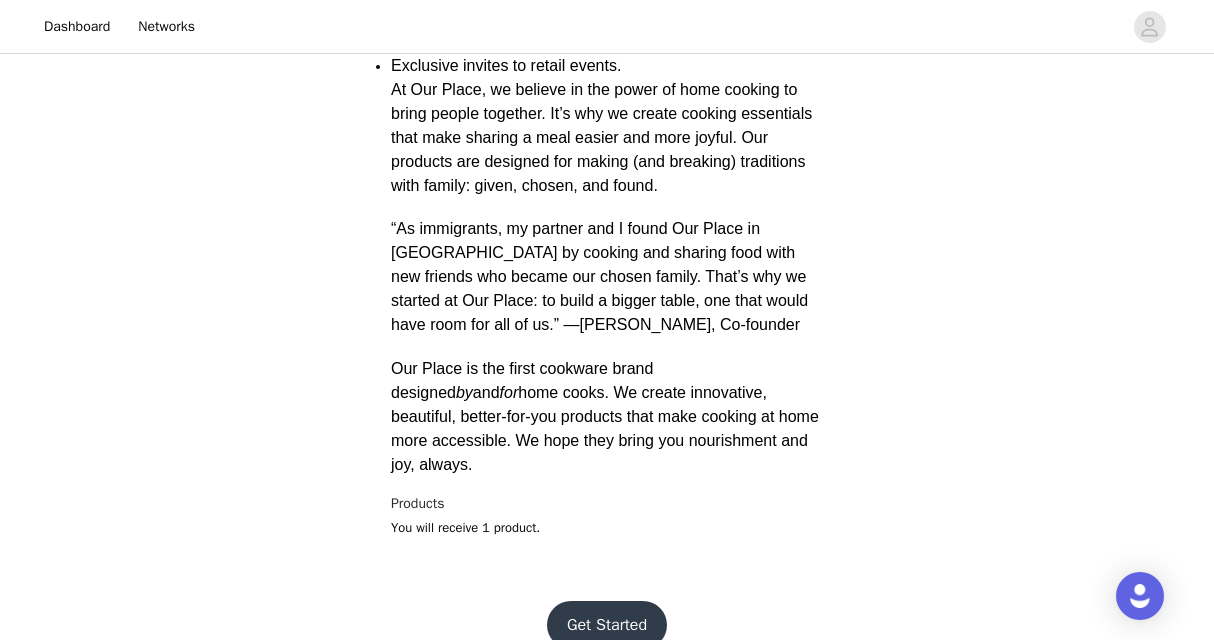 scroll, scrollTop: 699, scrollLeft: 0, axis: vertical 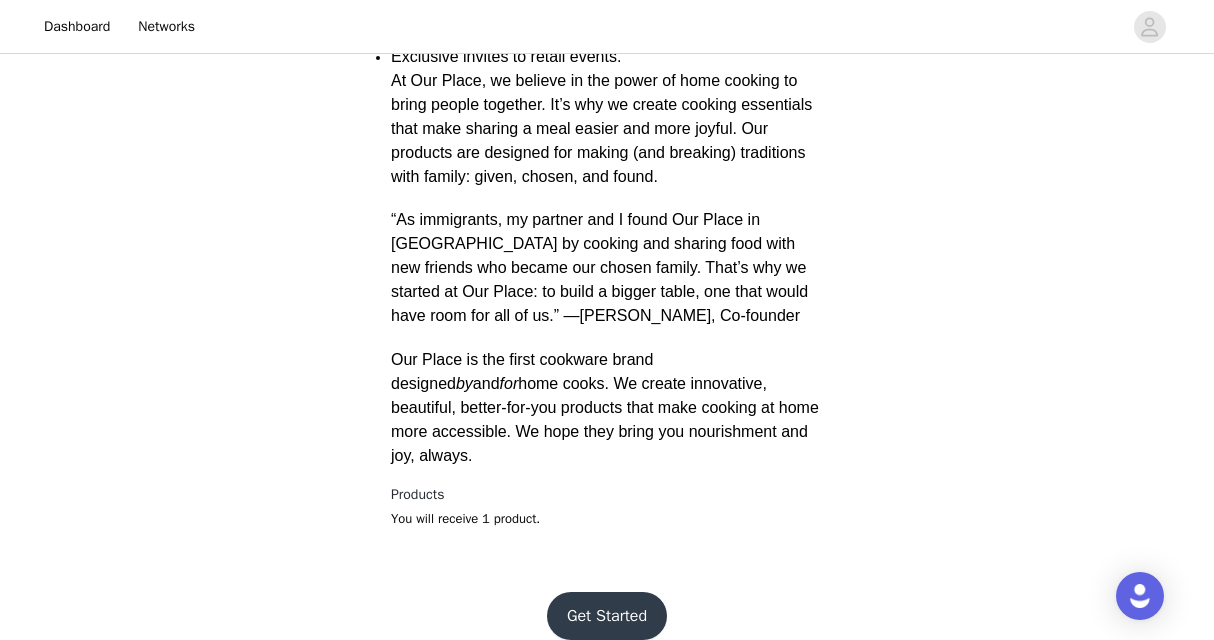 click on "Get Started" at bounding box center (607, 616) 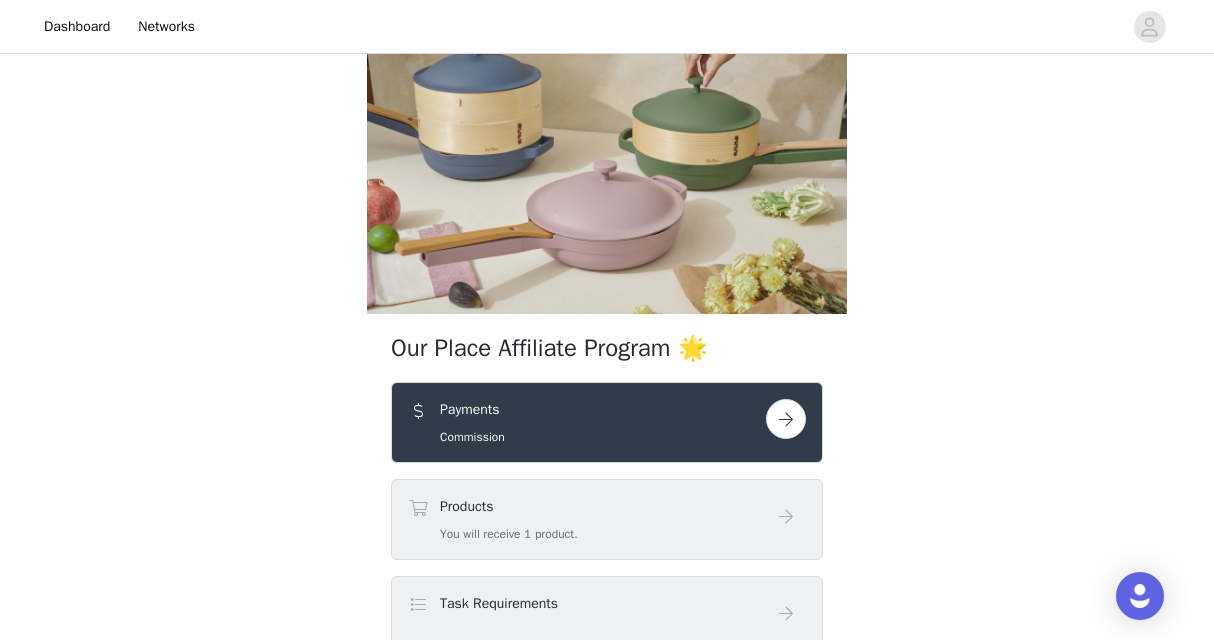 scroll, scrollTop: 157, scrollLeft: 0, axis: vertical 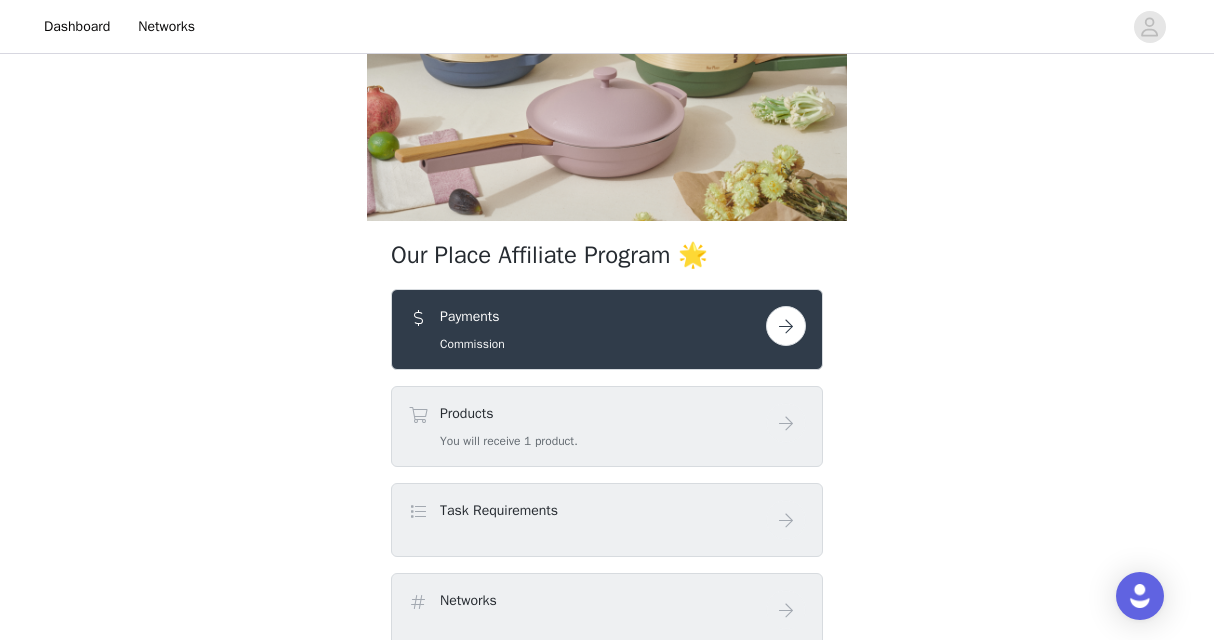 click on "Products   You will receive 1 product." at bounding box center (587, 426) 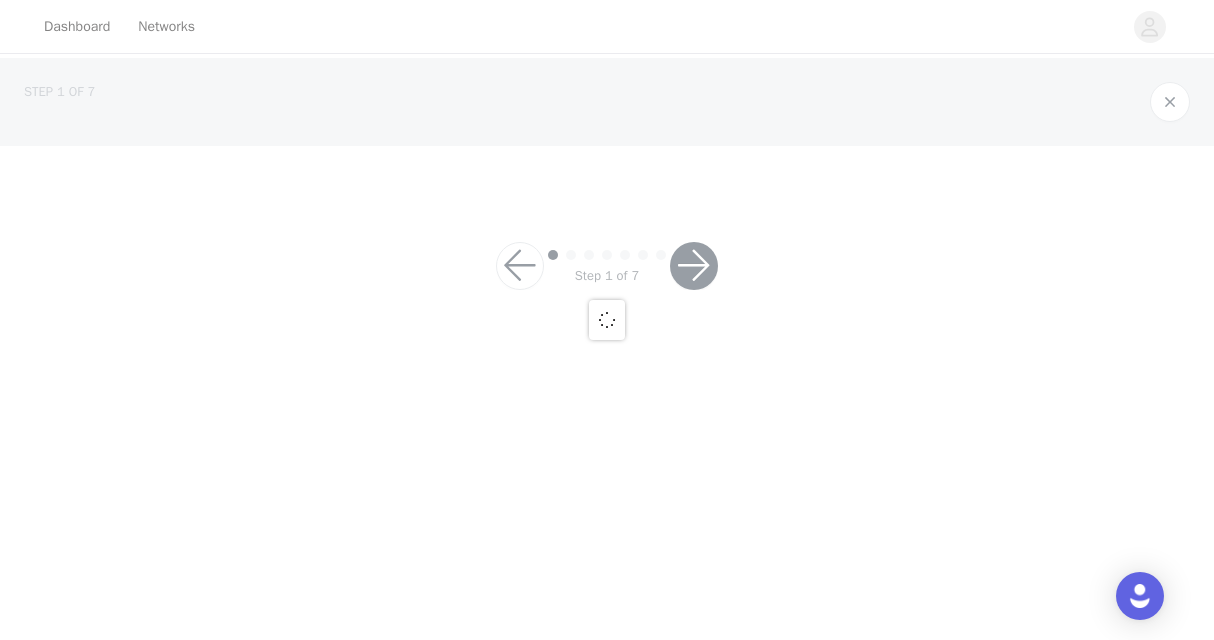 scroll, scrollTop: 0, scrollLeft: 0, axis: both 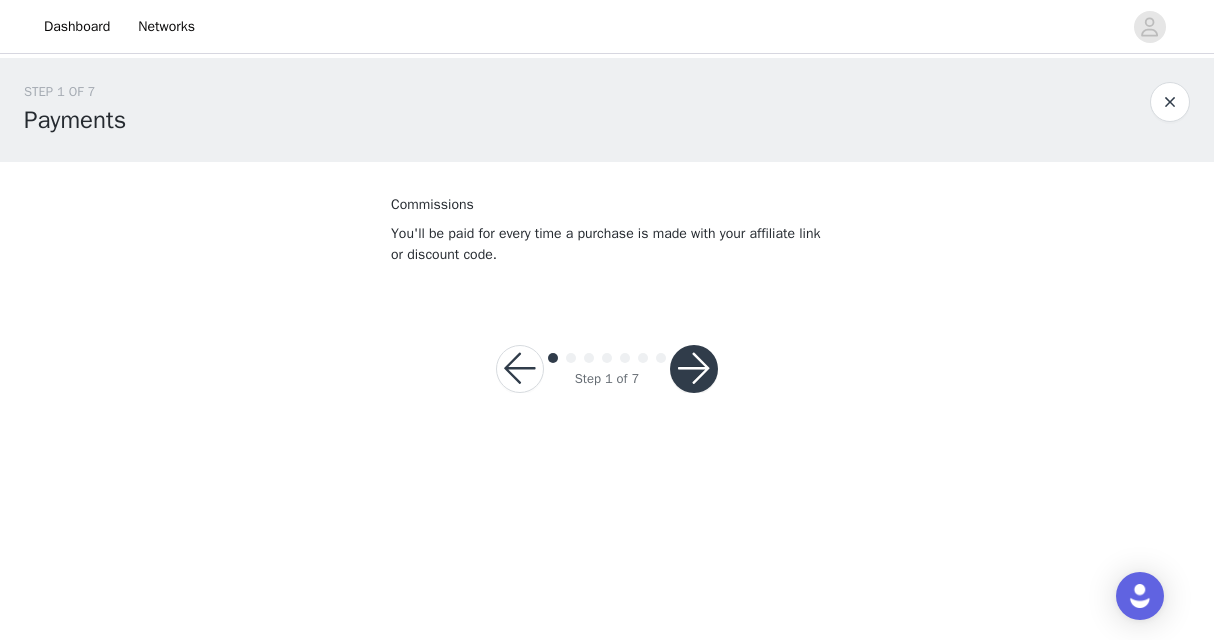 click at bounding box center [694, 369] 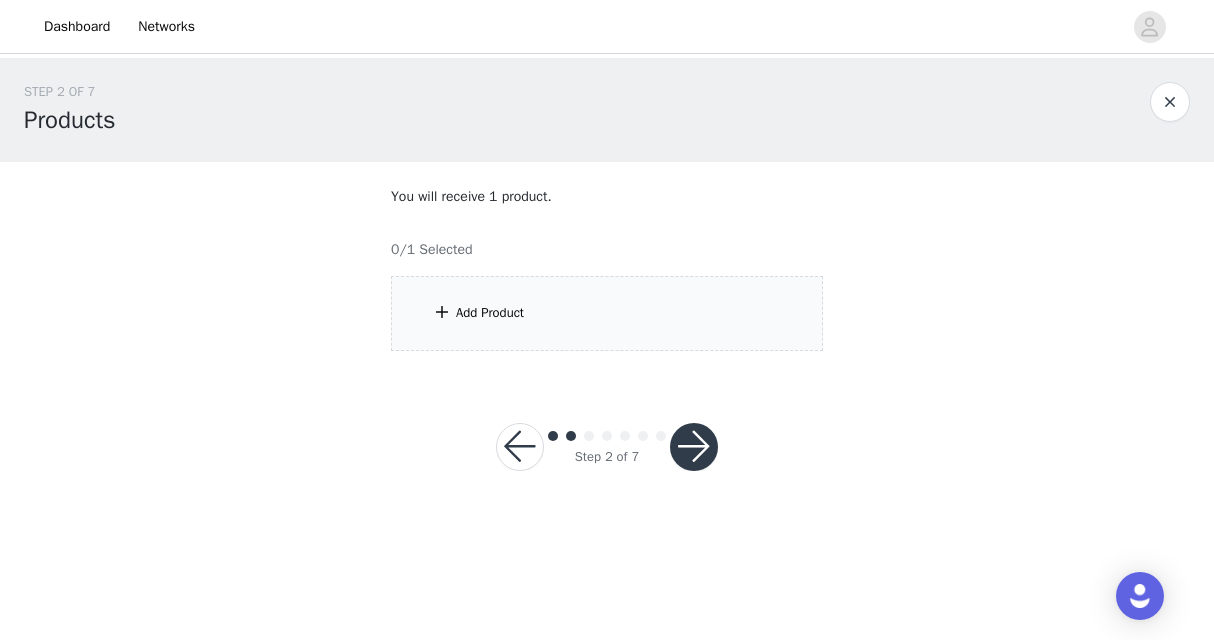 click on "Add Product" at bounding box center (607, 313) 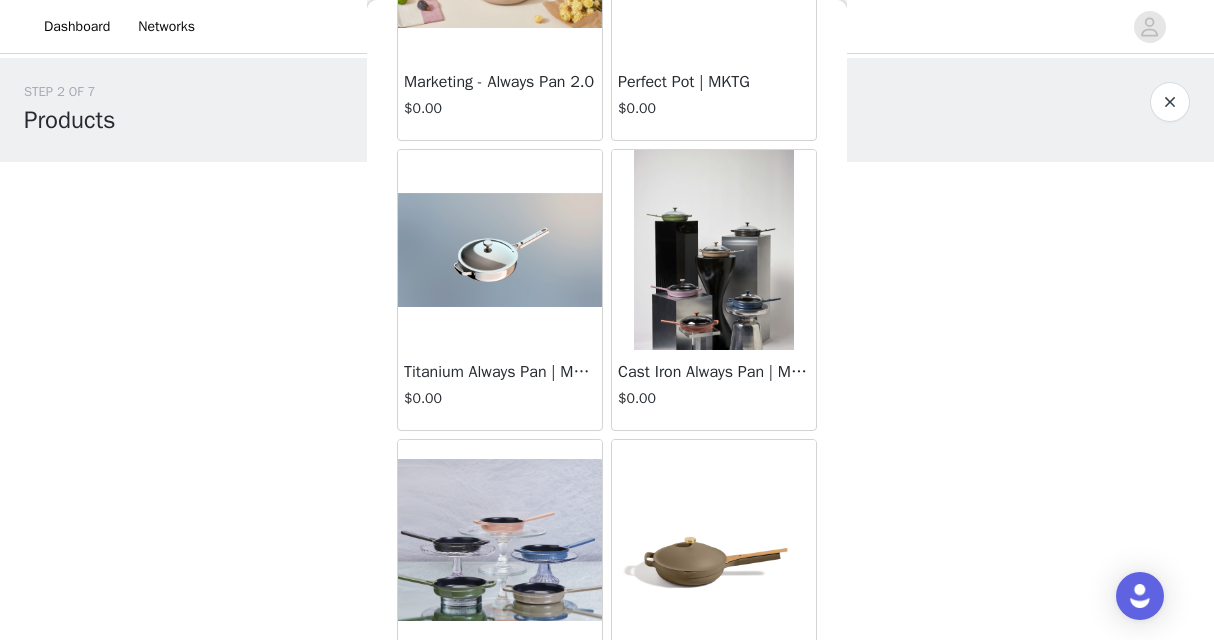 scroll, scrollTop: 0, scrollLeft: 0, axis: both 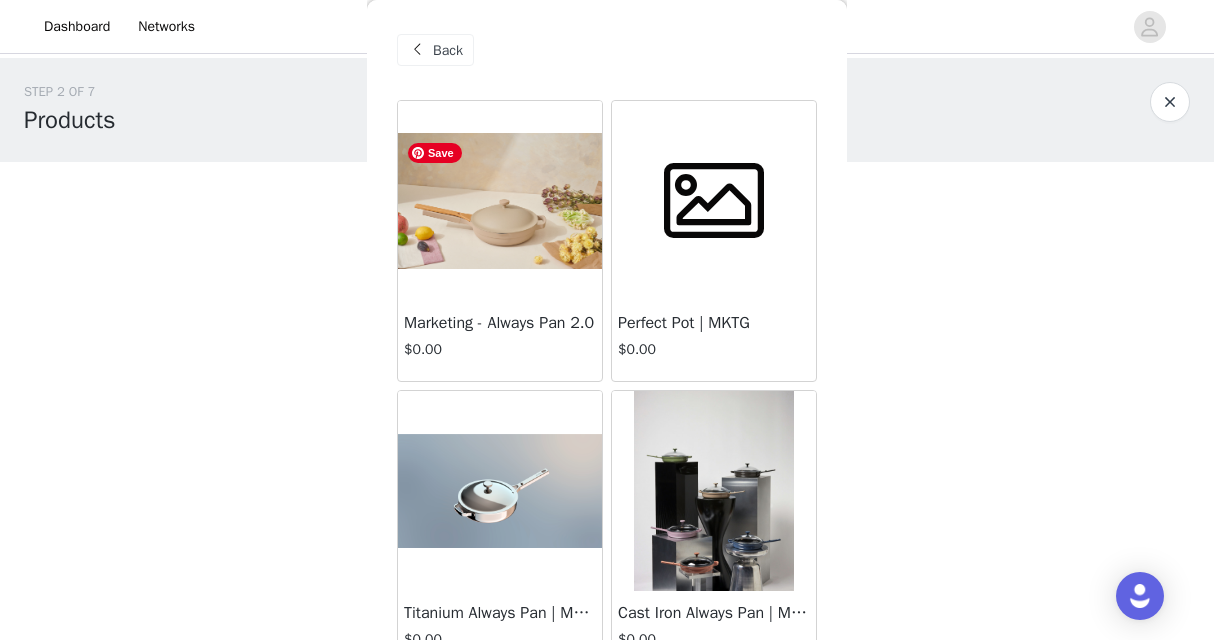 click at bounding box center (500, 201) 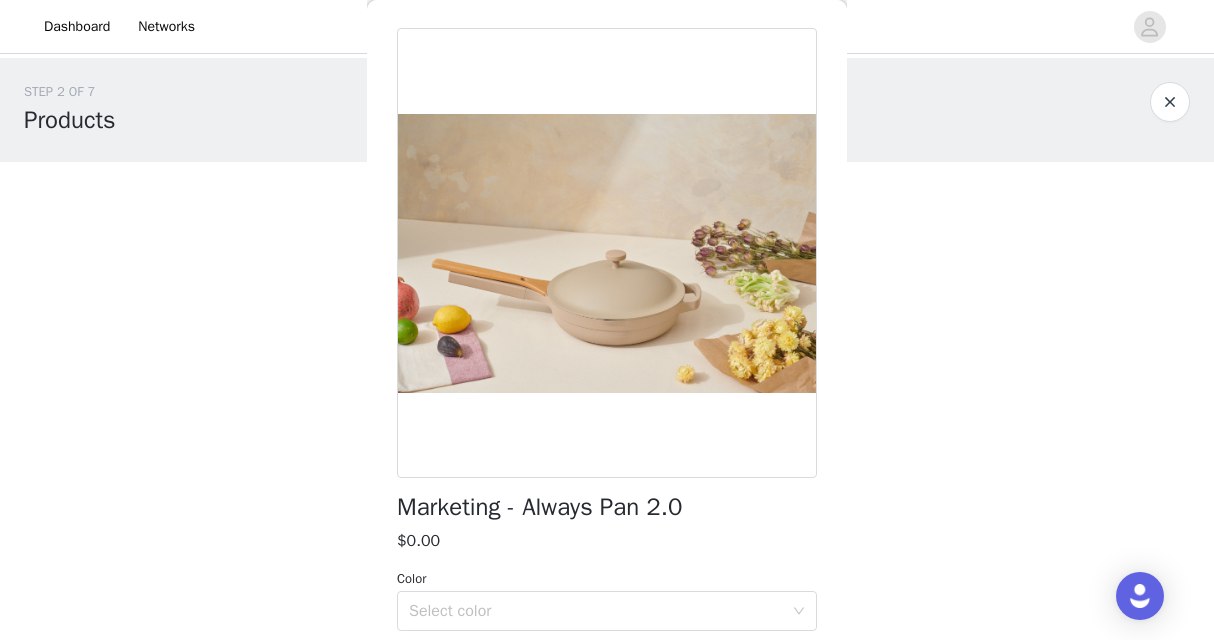 scroll, scrollTop: 146, scrollLeft: 0, axis: vertical 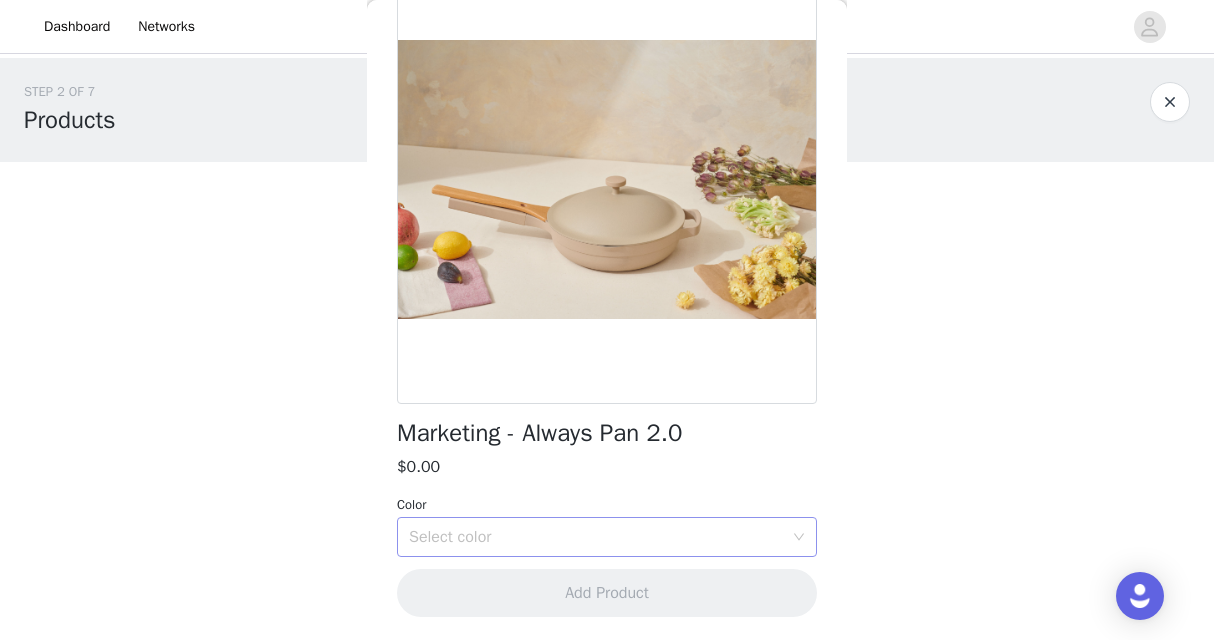 click on "Select color" at bounding box center [596, 537] 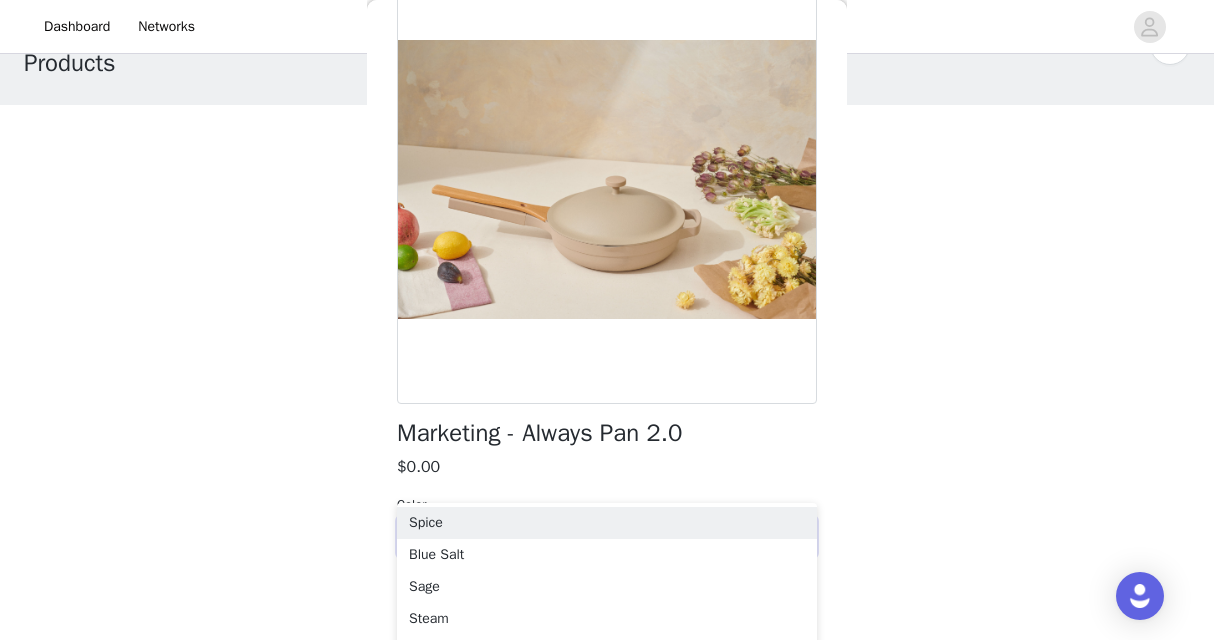 scroll, scrollTop: 88, scrollLeft: 0, axis: vertical 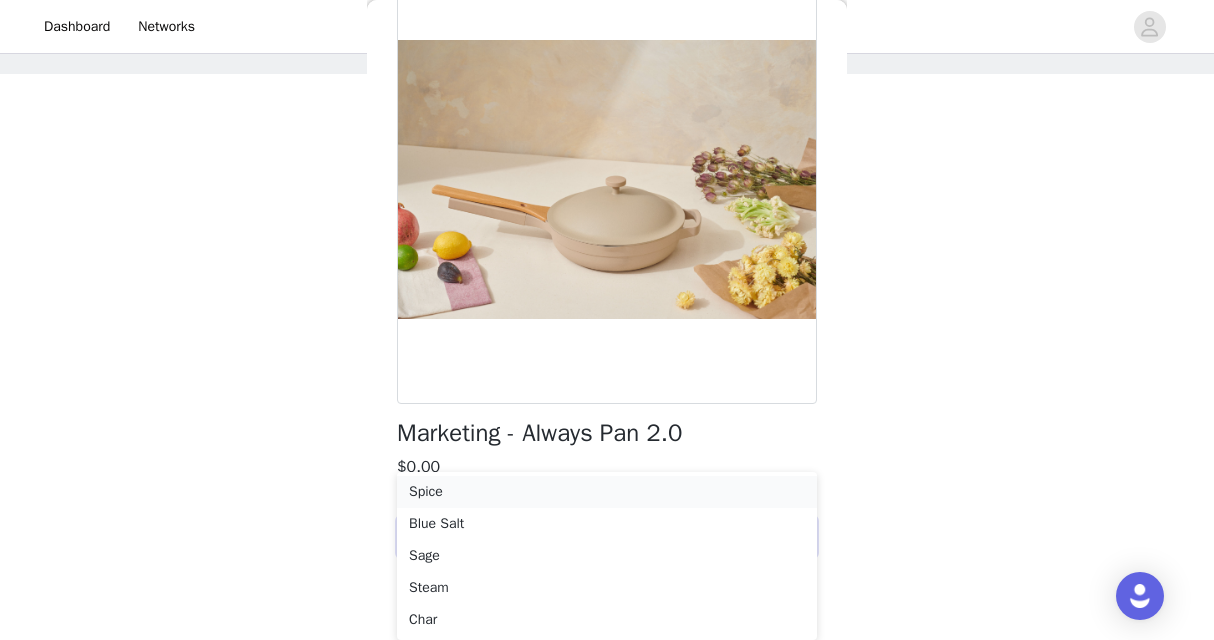 click on "Spice" at bounding box center [607, 492] 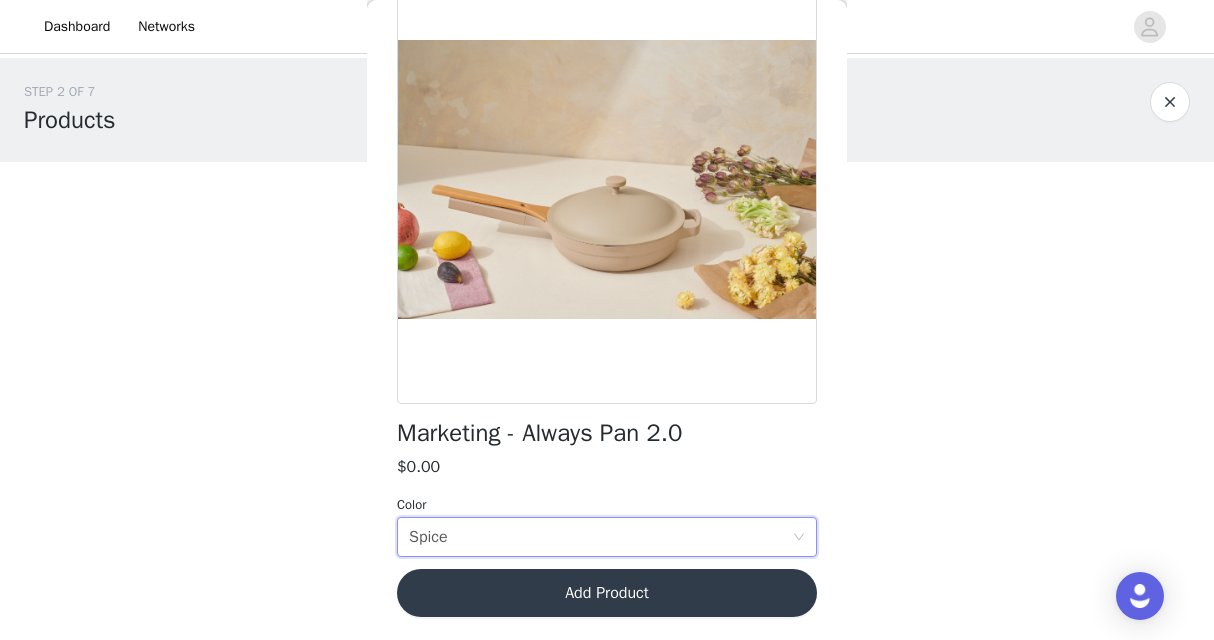 scroll, scrollTop: 0, scrollLeft: 0, axis: both 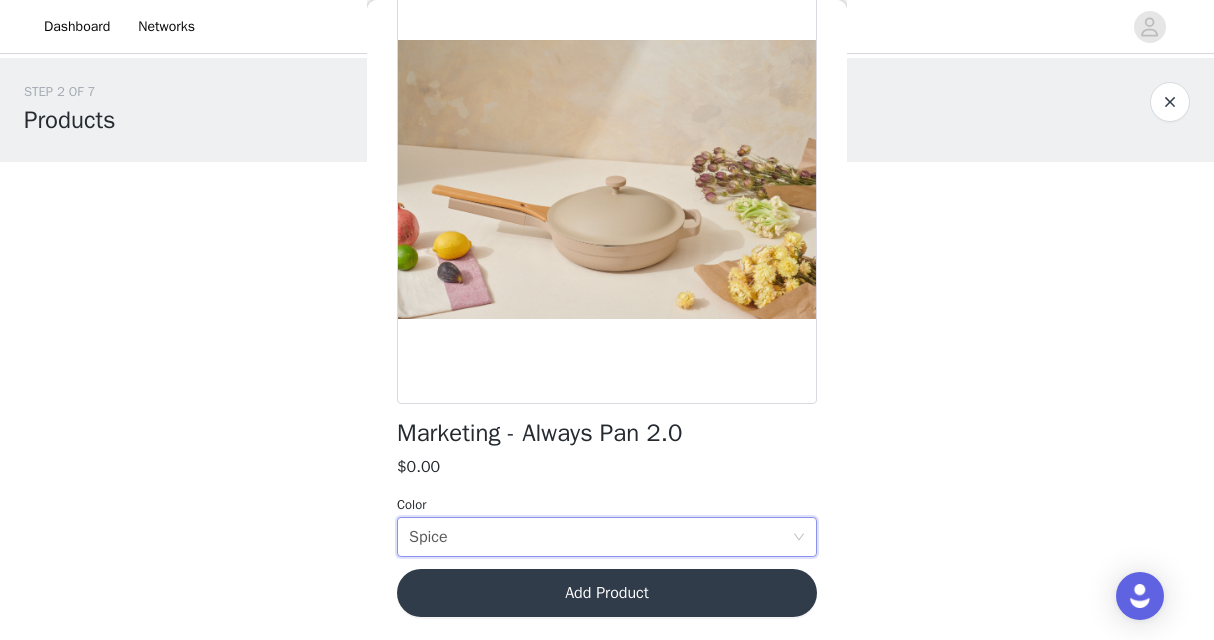 click on "Add Product" at bounding box center (607, 593) 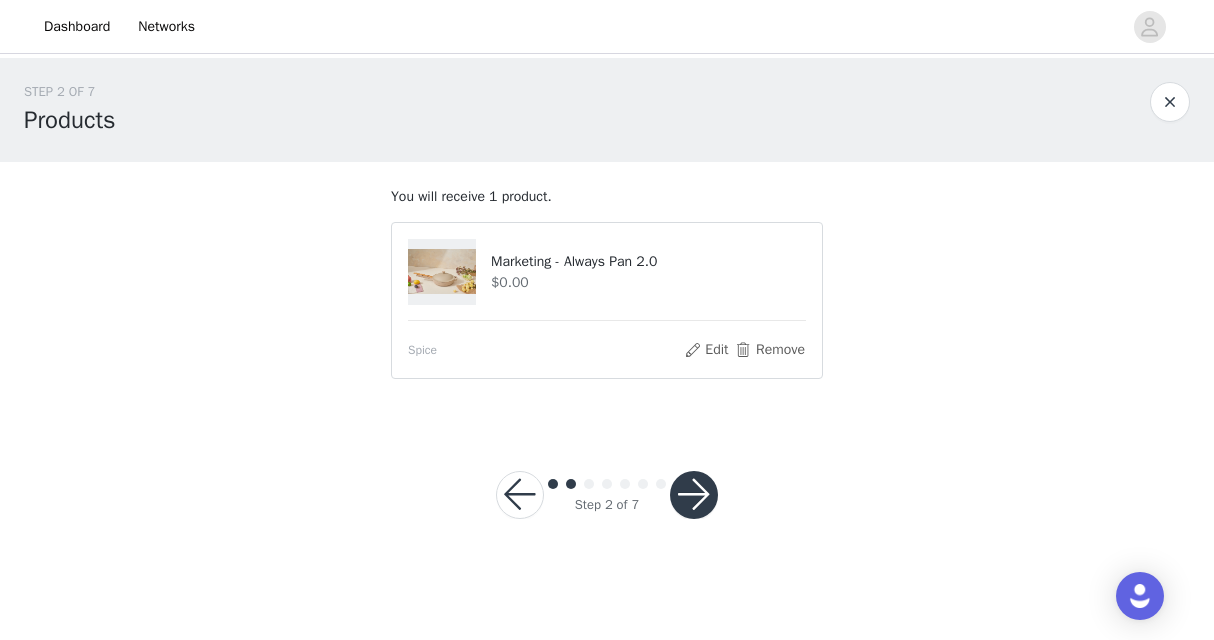click at bounding box center [694, 495] 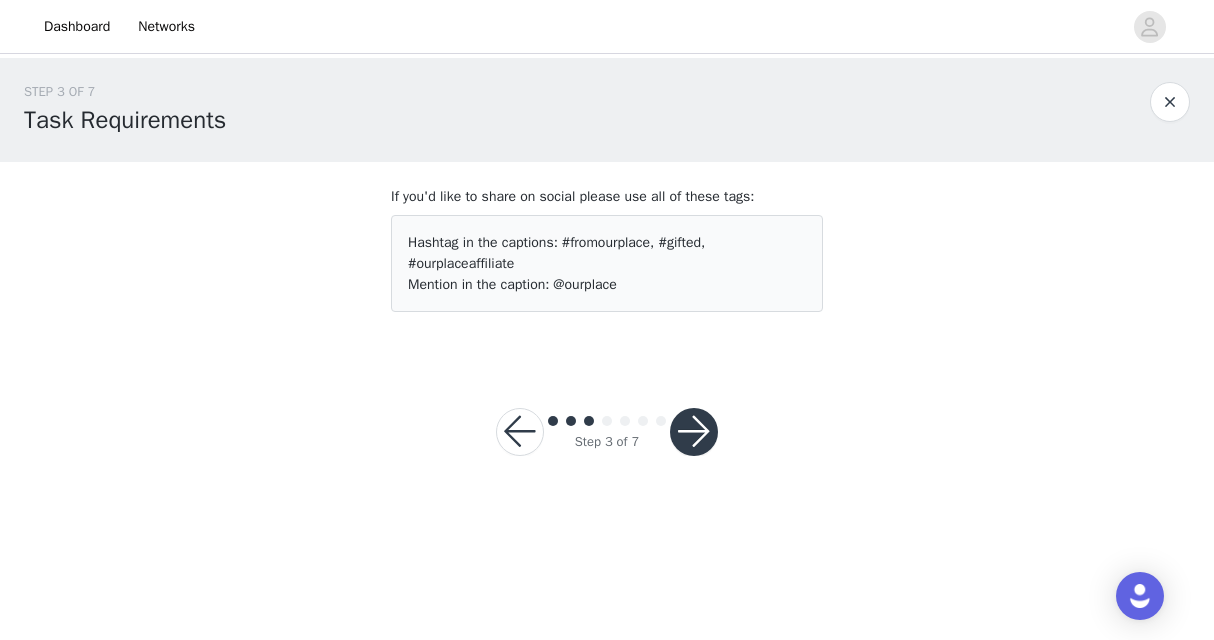 click at bounding box center [694, 432] 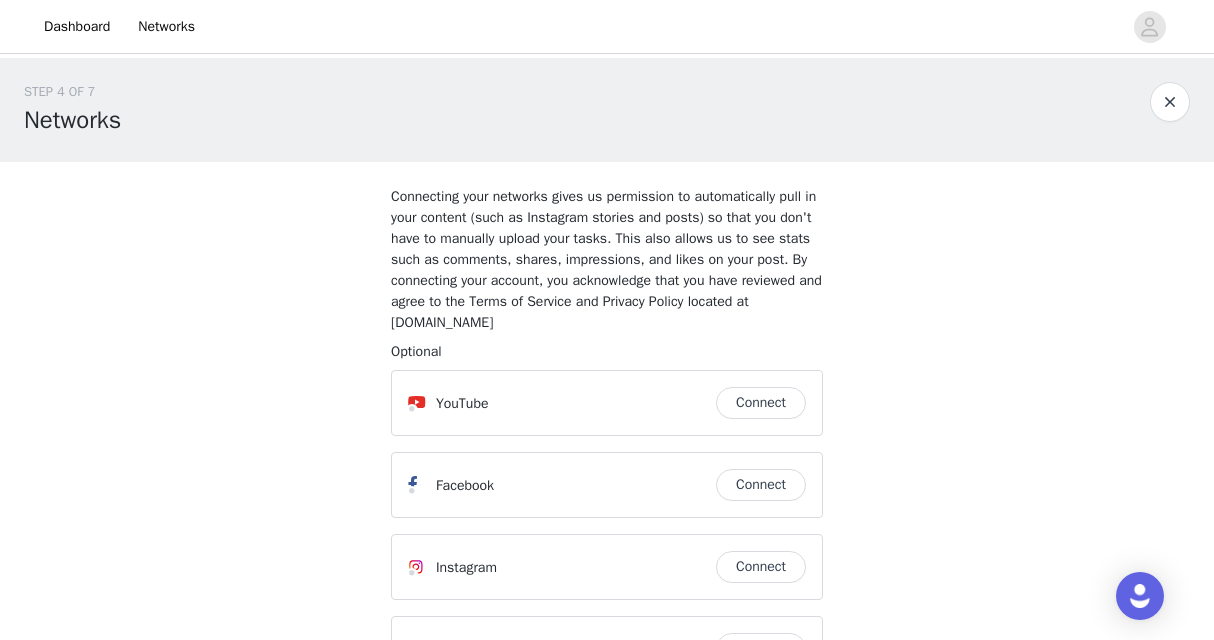 click on "Connect" at bounding box center [761, 403] 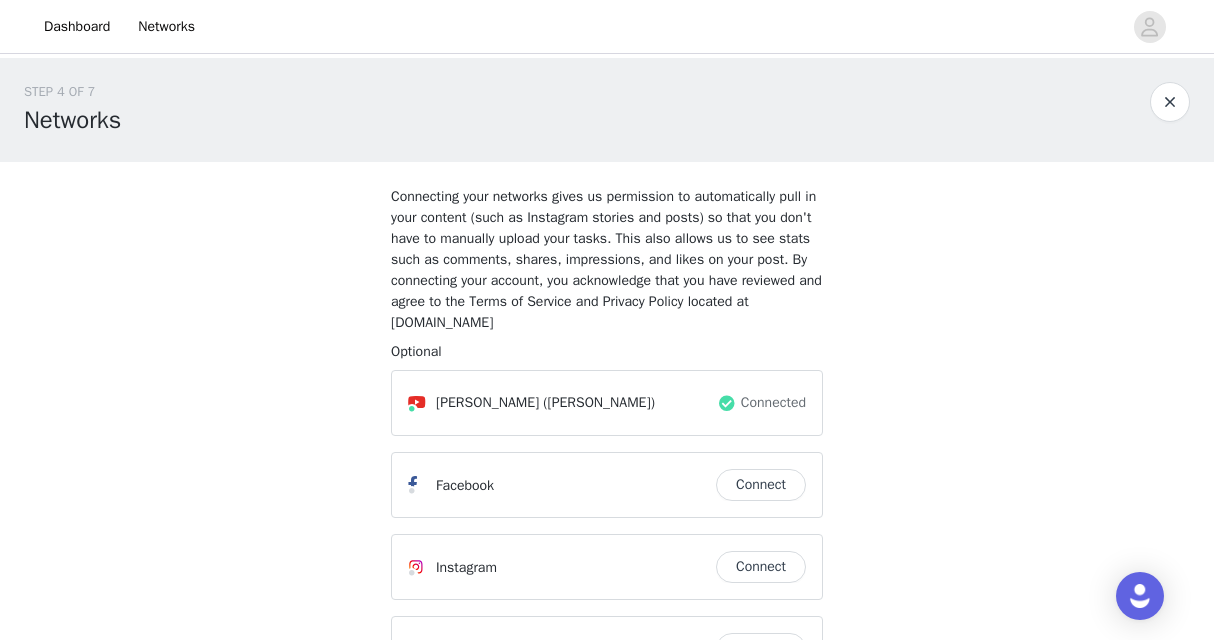 click on "Connect" at bounding box center (761, 485) 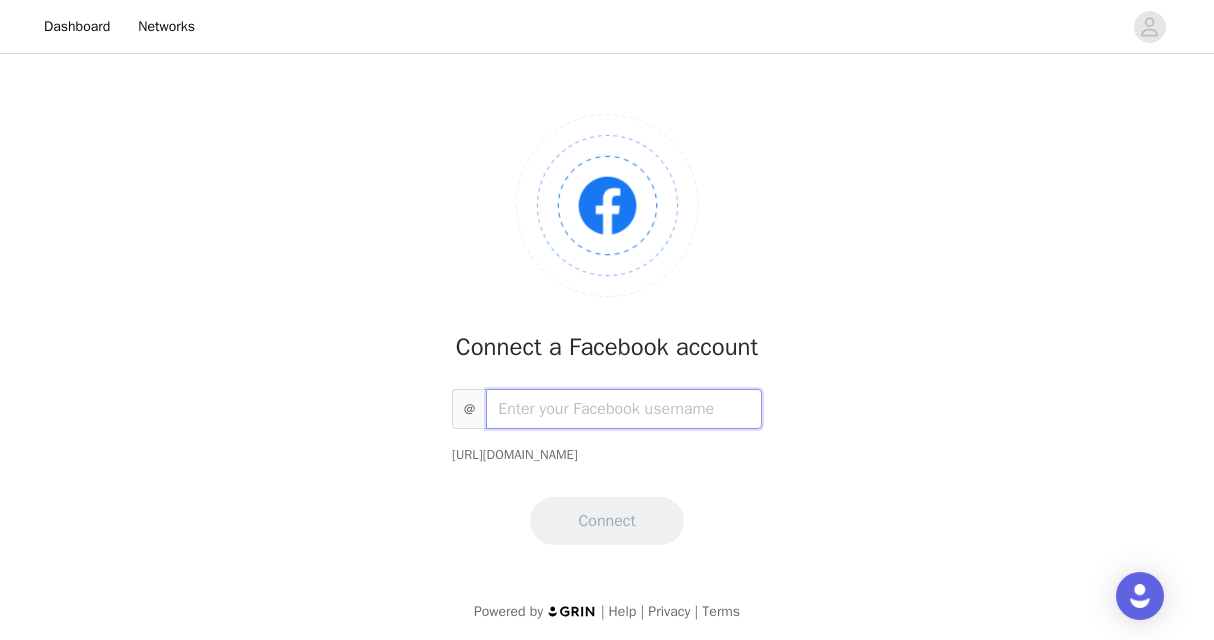 click at bounding box center [624, 409] 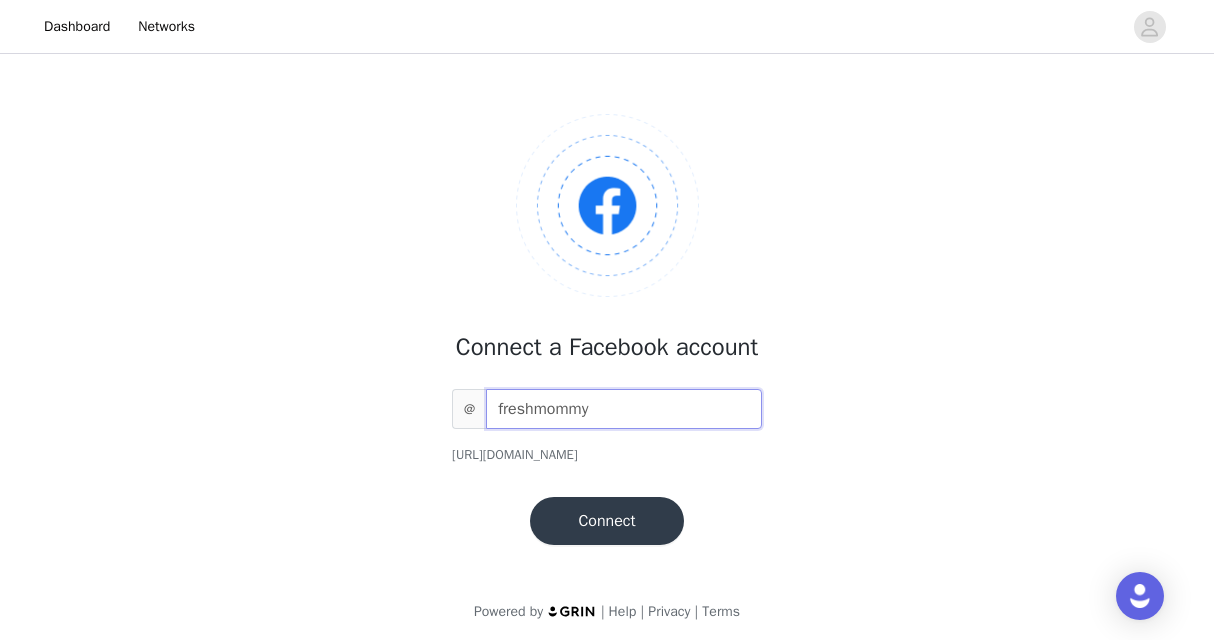 type on "freshmommy" 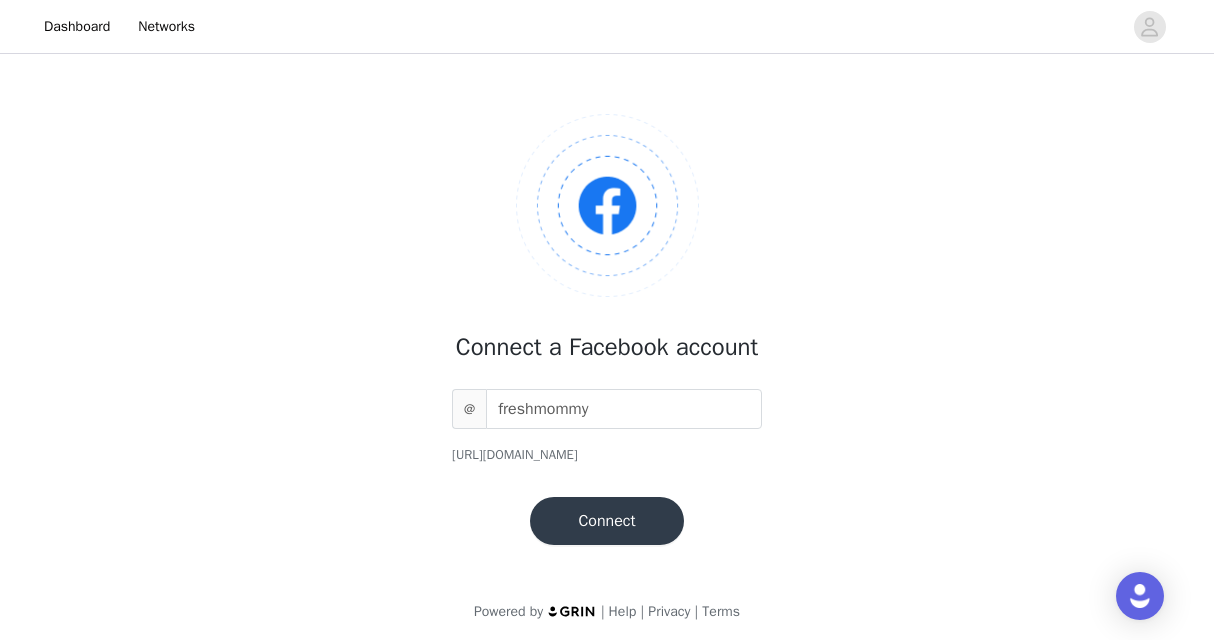 click on "Connect" at bounding box center (606, 521) 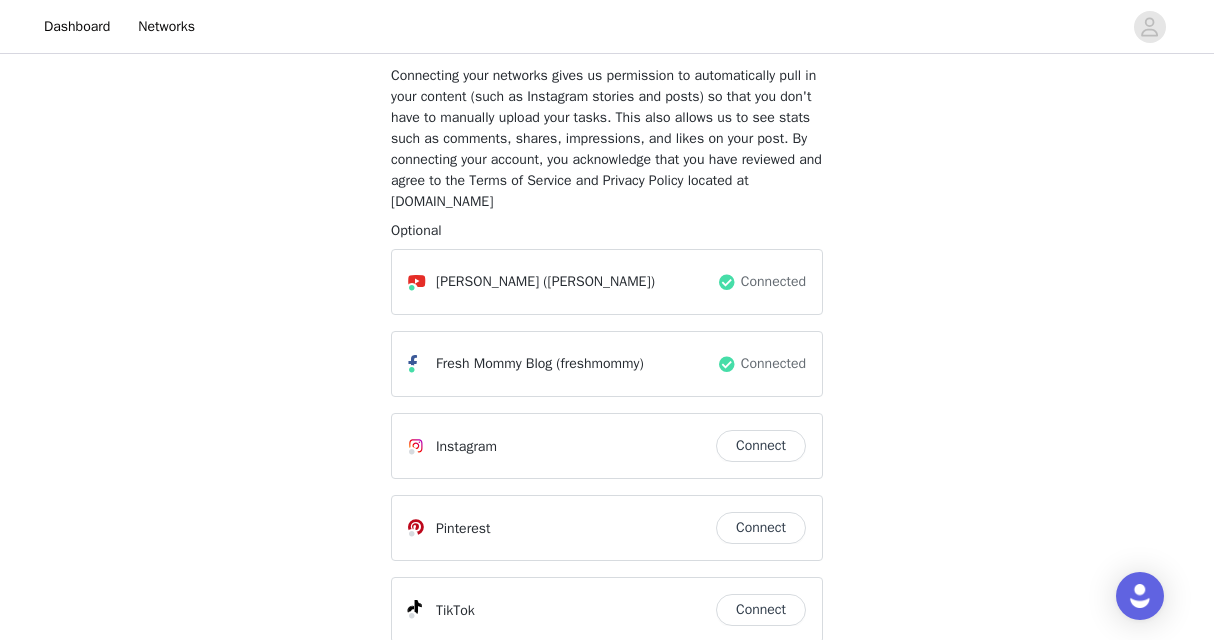 scroll, scrollTop: 123, scrollLeft: 0, axis: vertical 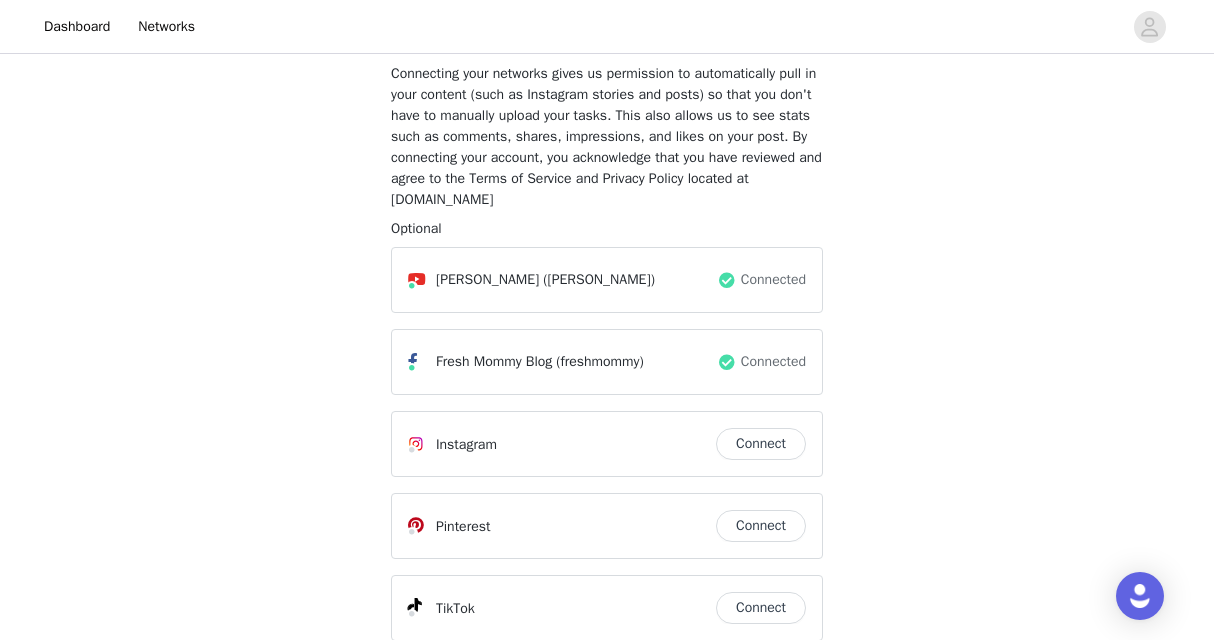 click on "Connect" at bounding box center (761, 444) 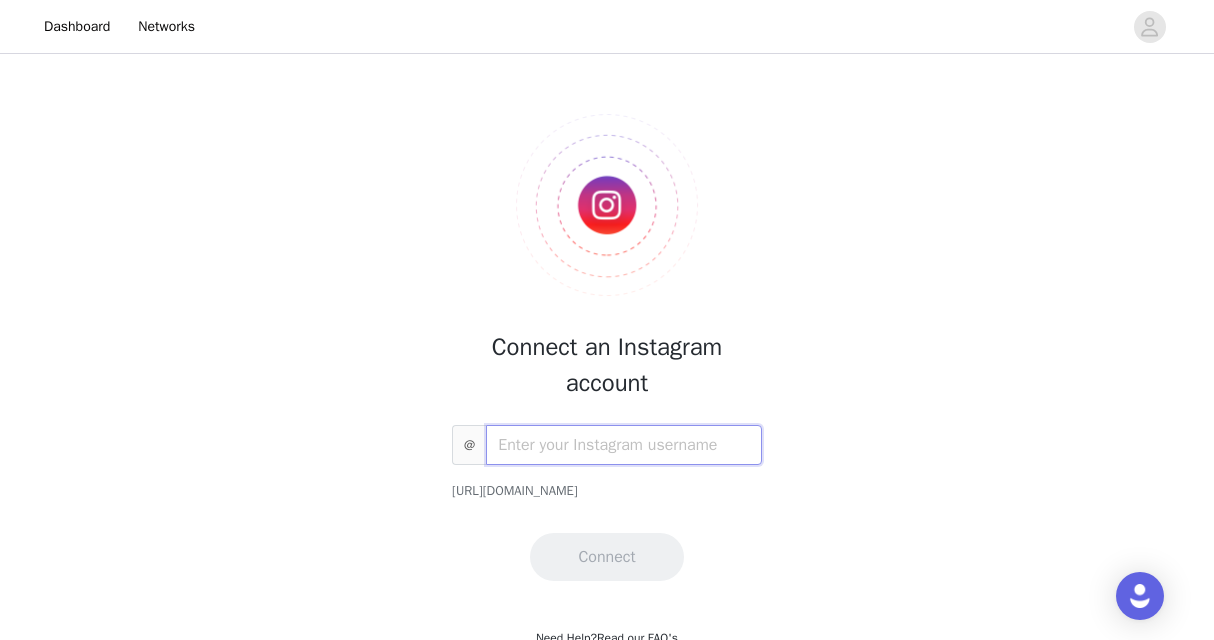 click at bounding box center [624, 445] 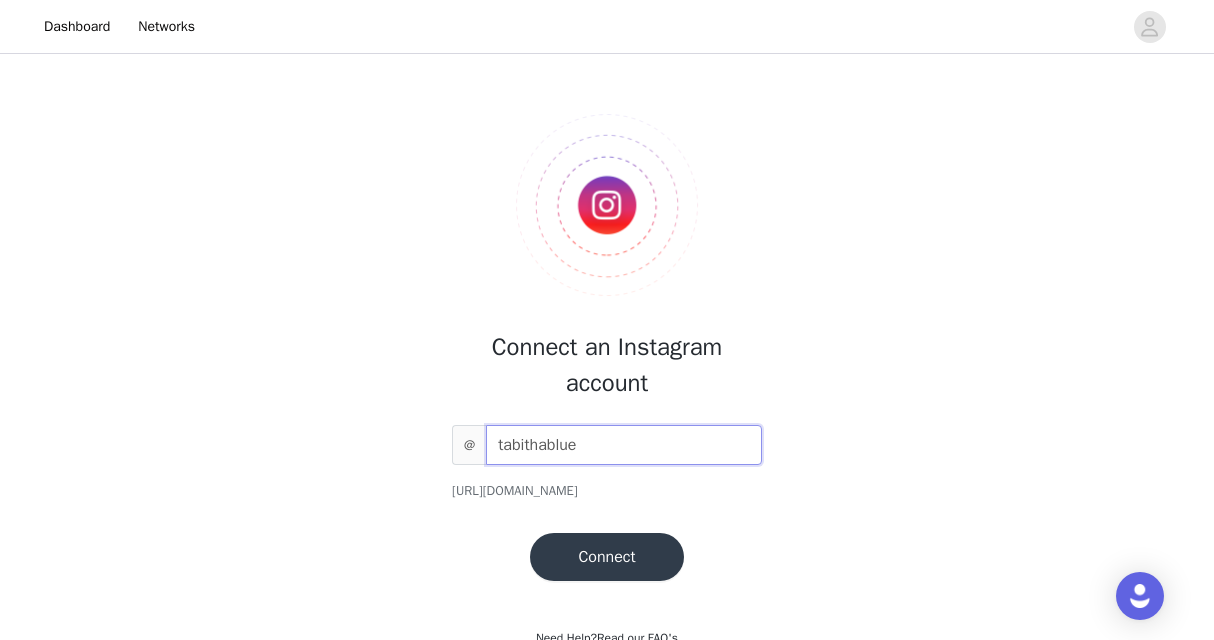 type on "tabithablue" 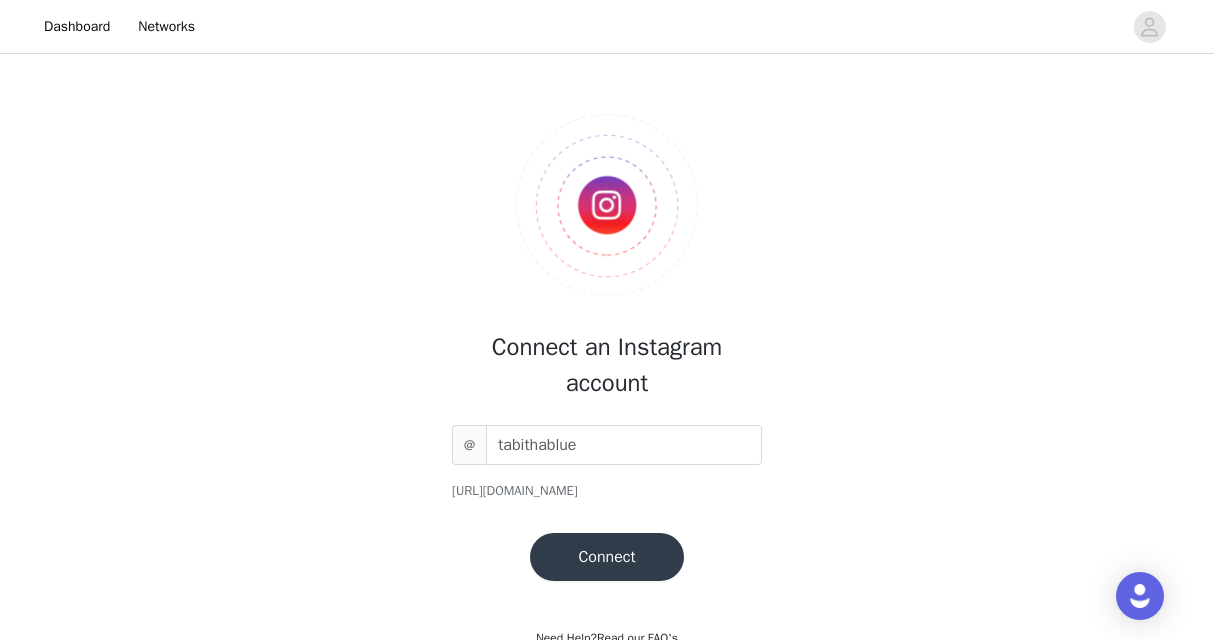 click on "Connect" at bounding box center [606, 557] 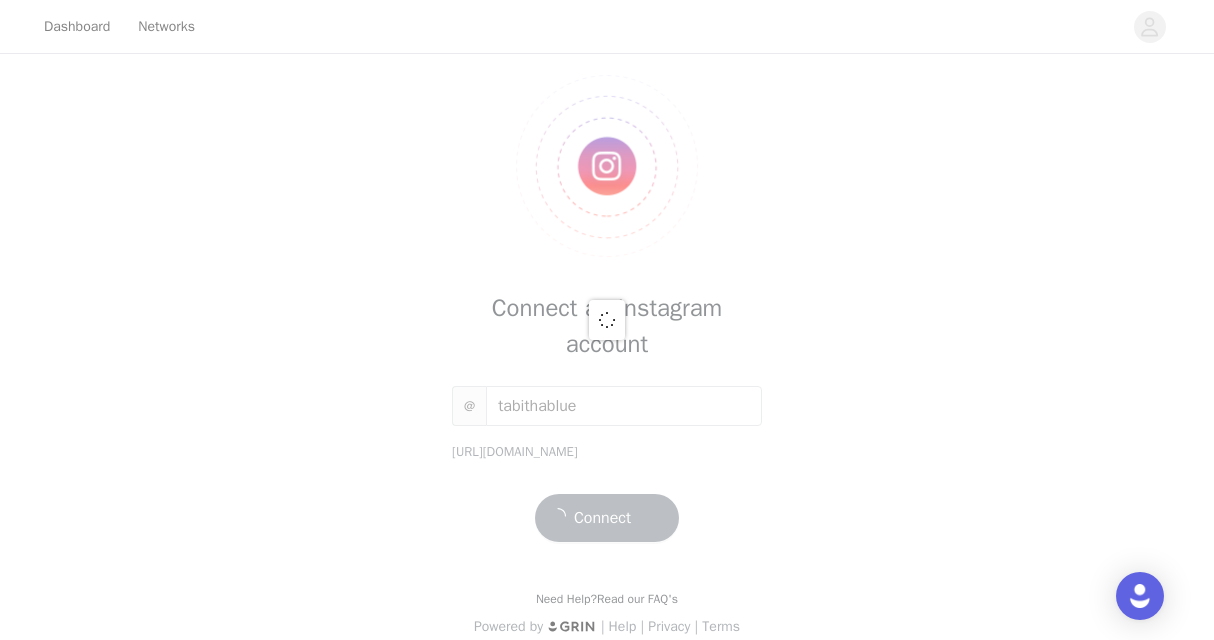 scroll, scrollTop: 59, scrollLeft: 0, axis: vertical 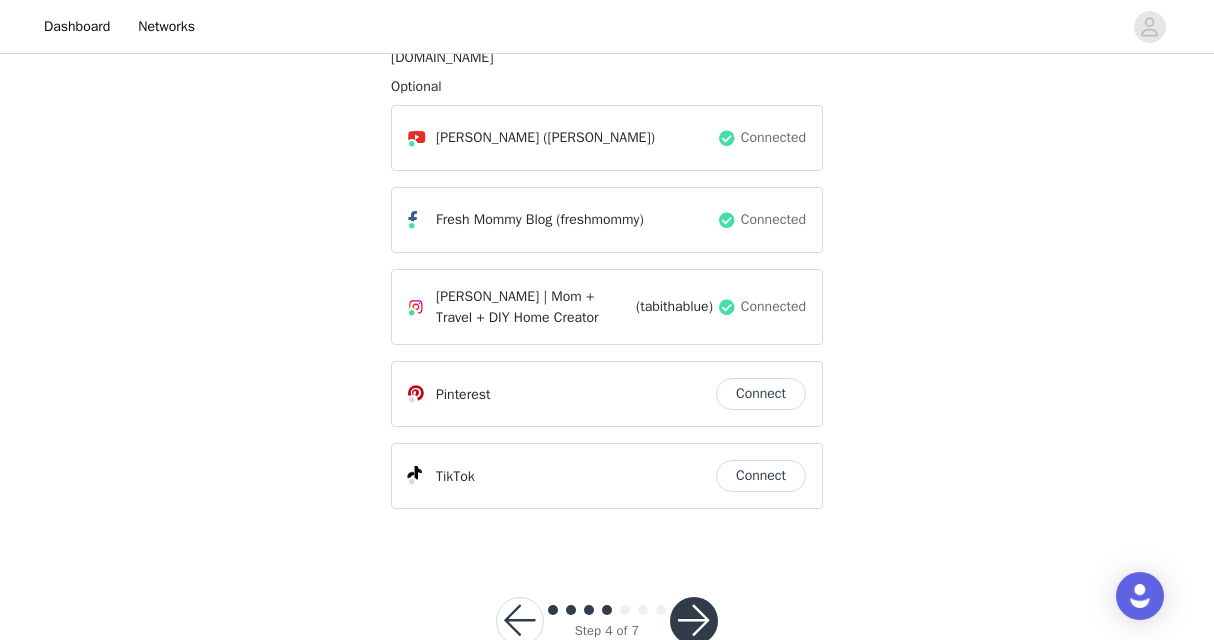 click on "Connect" at bounding box center (761, 394) 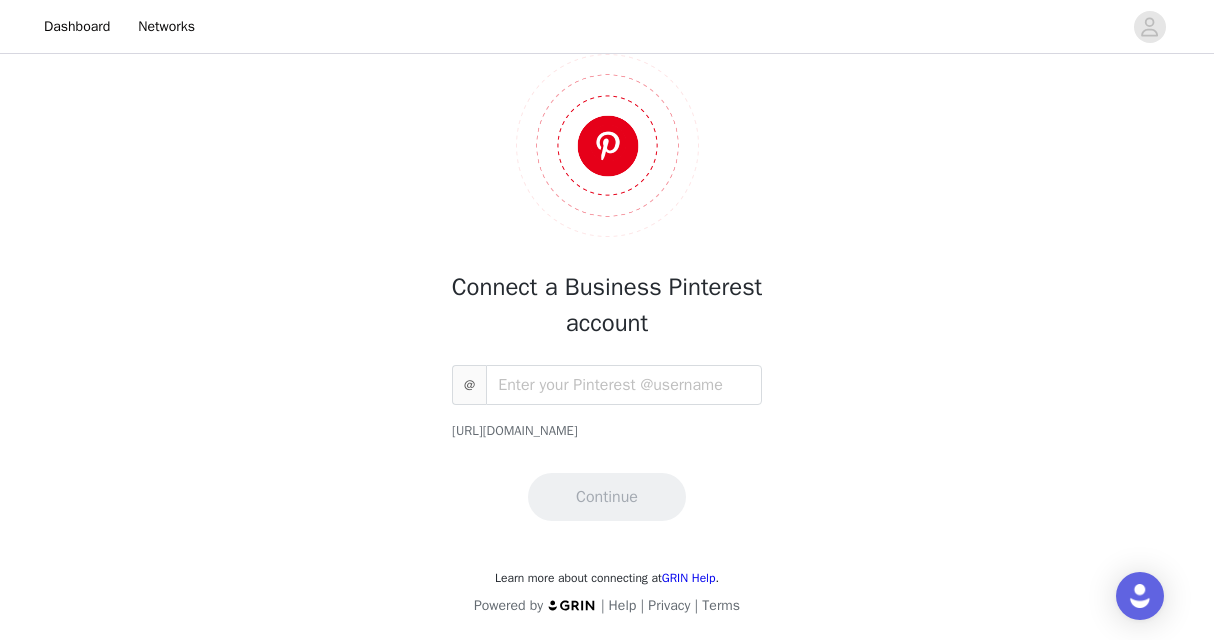 scroll, scrollTop: 0, scrollLeft: 0, axis: both 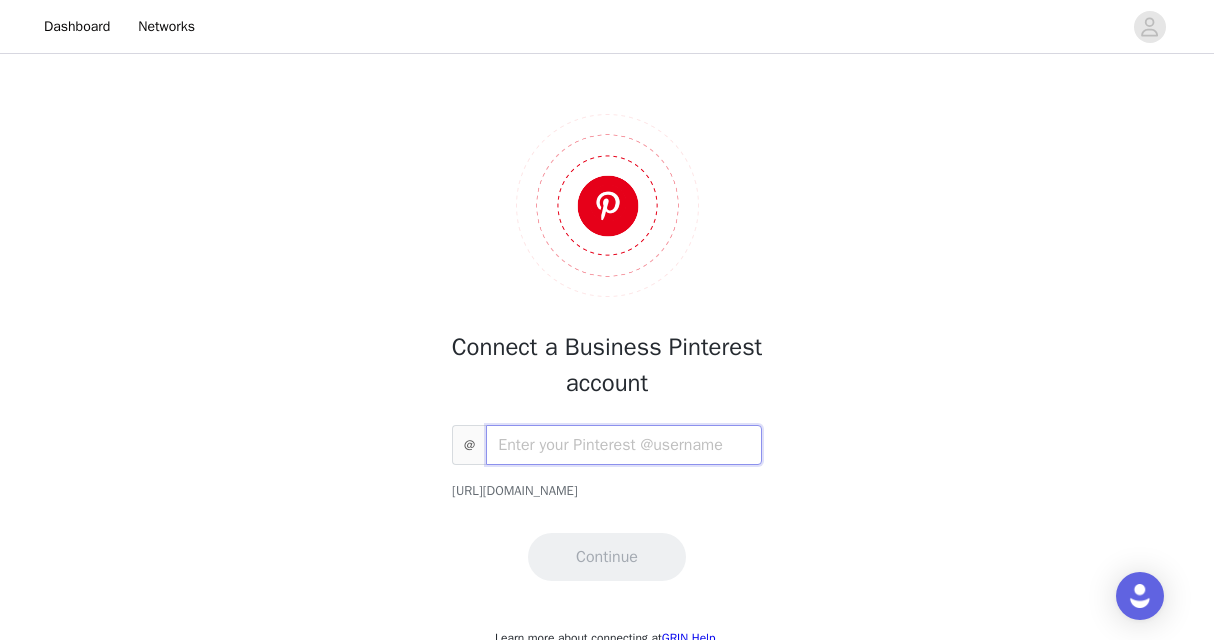 click at bounding box center (624, 445) 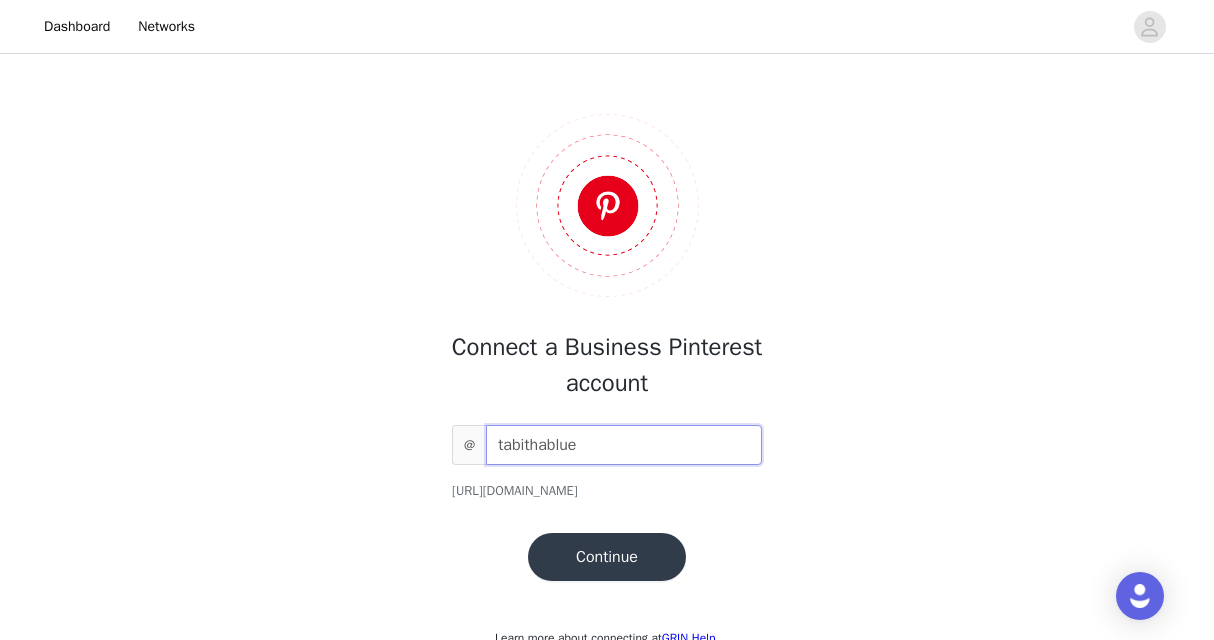 type on "tabithablue" 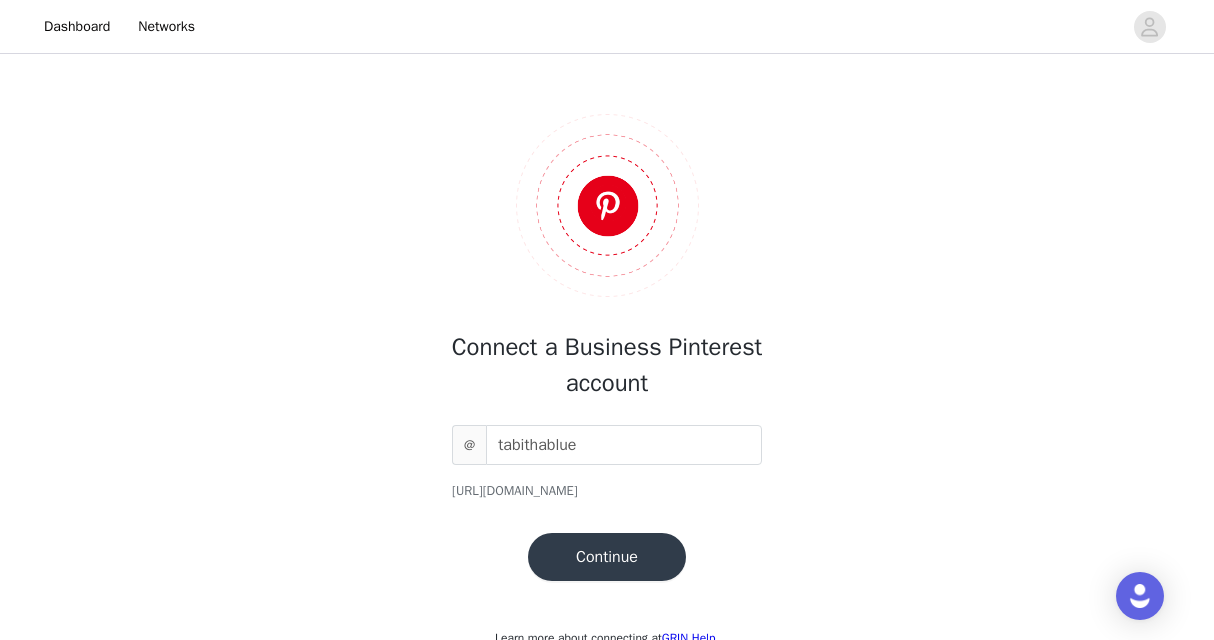 click on "Continue" at bounding box center [607, 557] 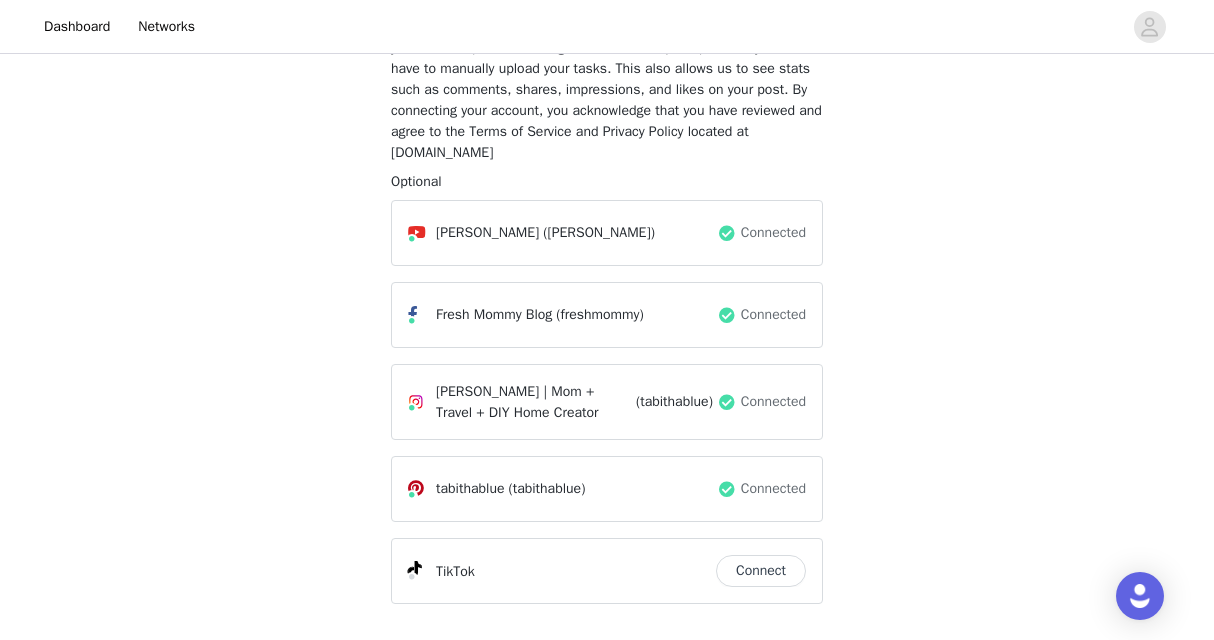 scroll, scrollTop: 317, scrollLeft: 0, axis: vertical 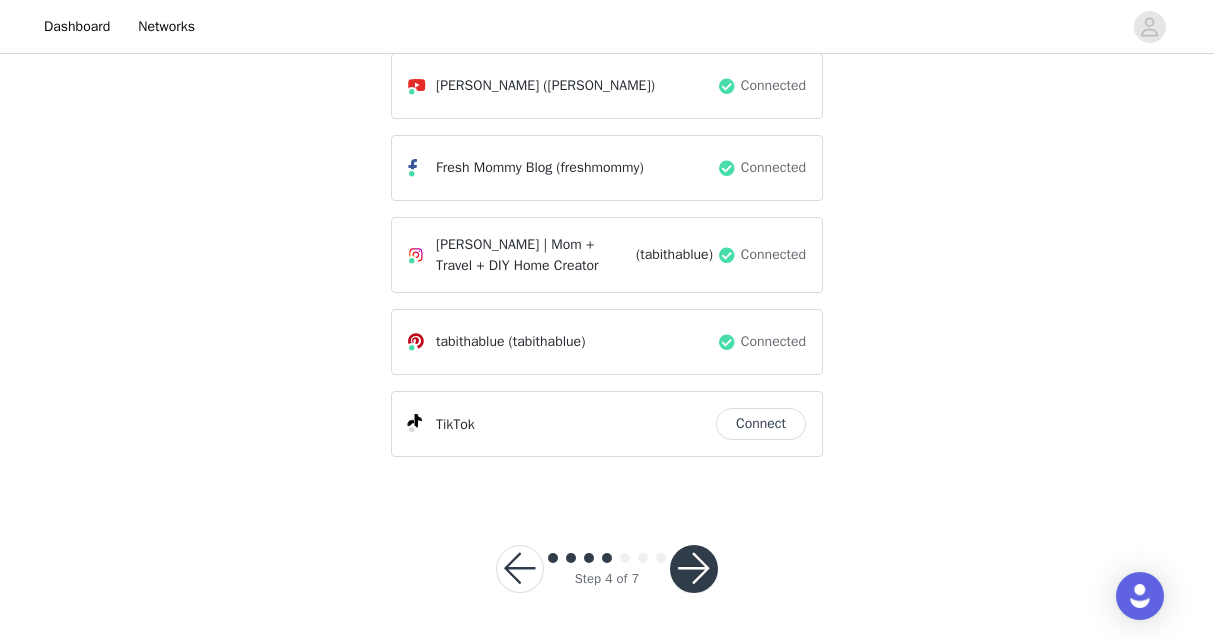 click on "Connect" at bounding box center [761, 424] 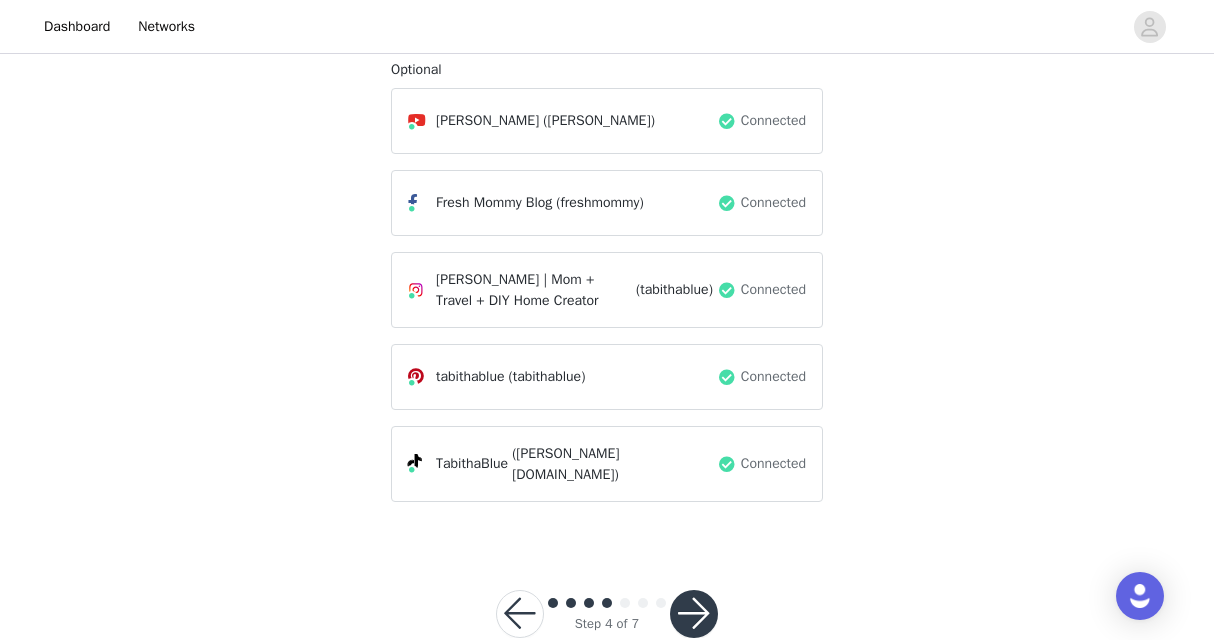 scroll, scrollTop: 317, scrollLeft: 0, axis: vertical 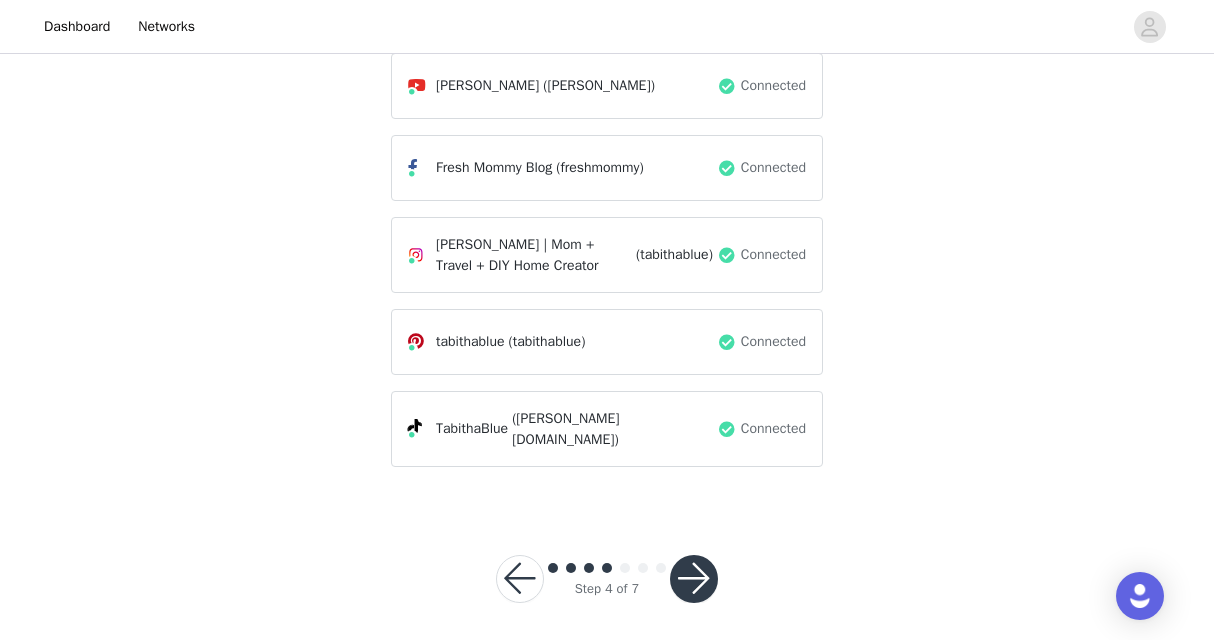 click at bounding box center (694, 579) 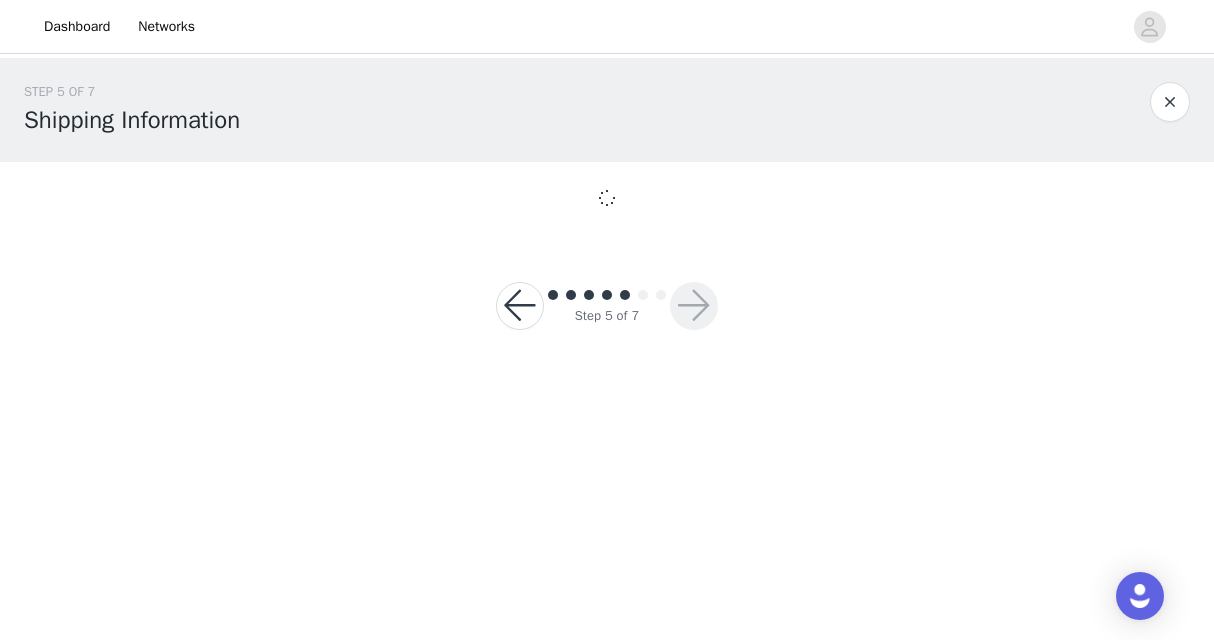 scroll, scrollTop: 0, scrollLeft: 0, axis: both 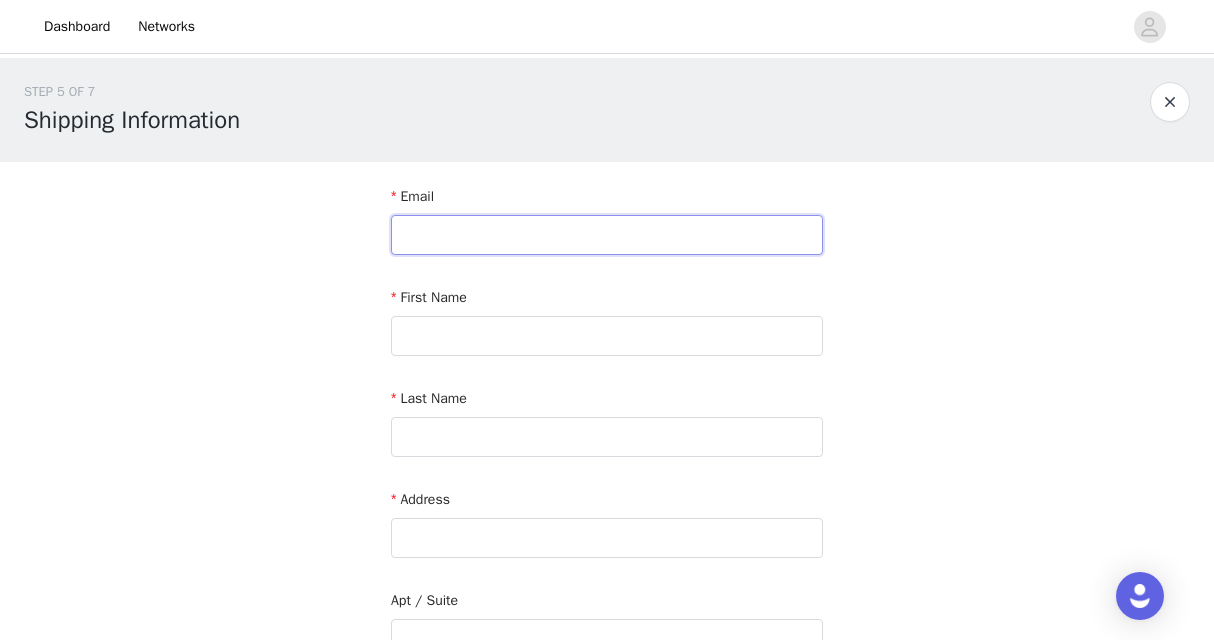click at bounding box center [607, 235] 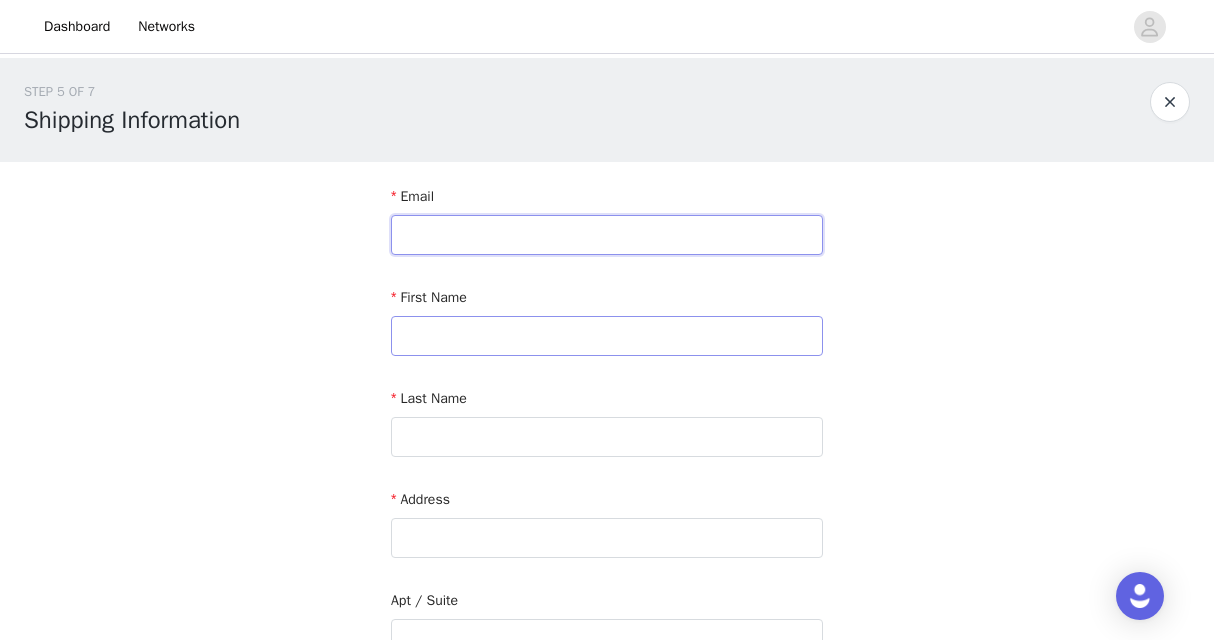 type on "tabitha@freshmommyblog.com" 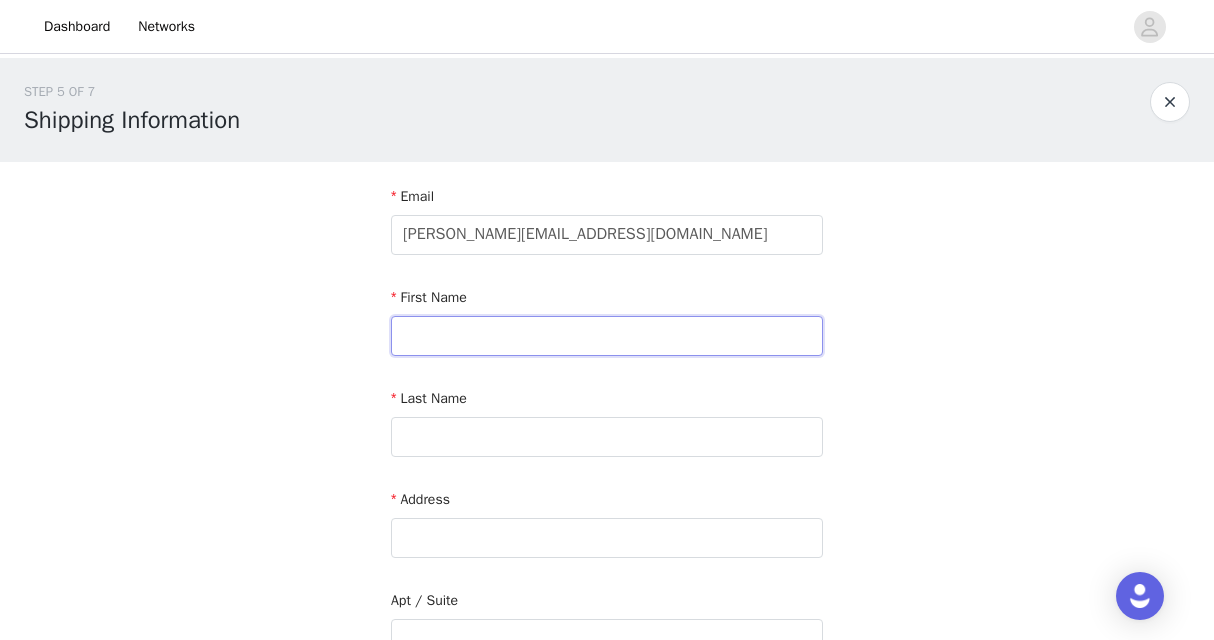 type on "Tabitha" 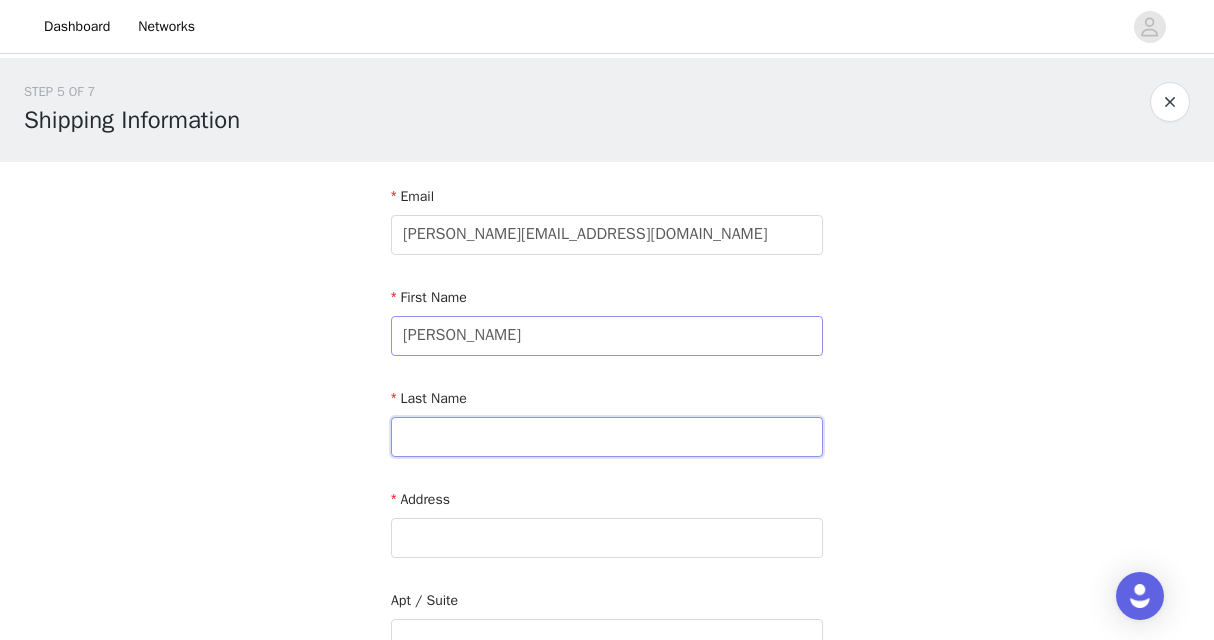 type on "Blue" 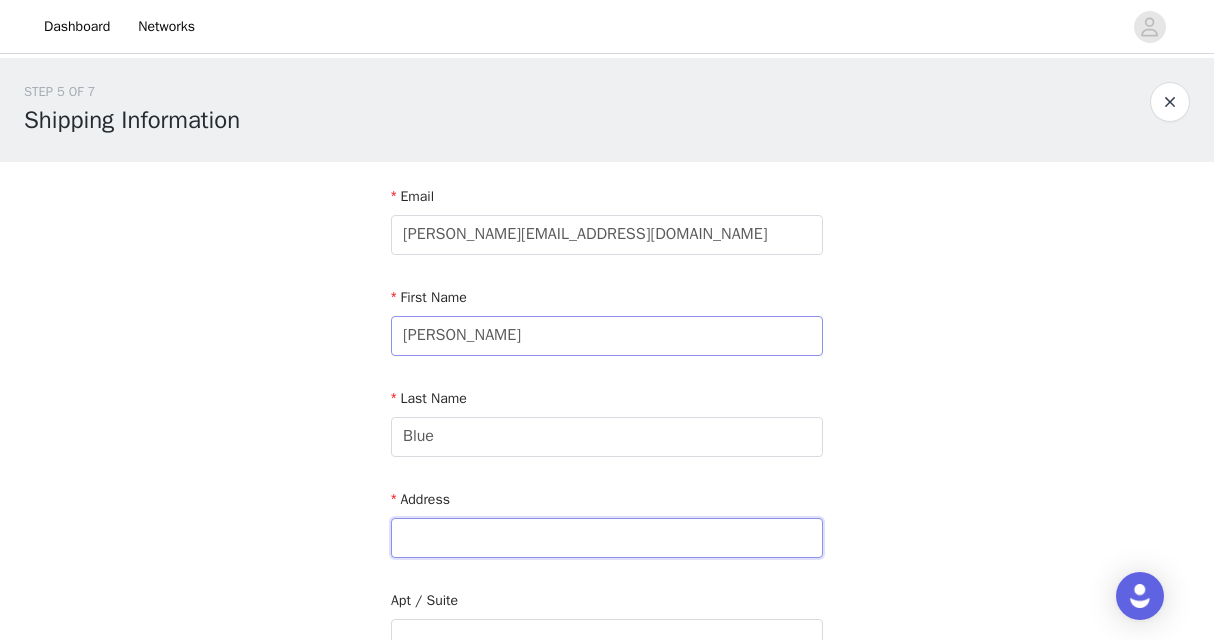 type on "7022 Waxwing Drive" 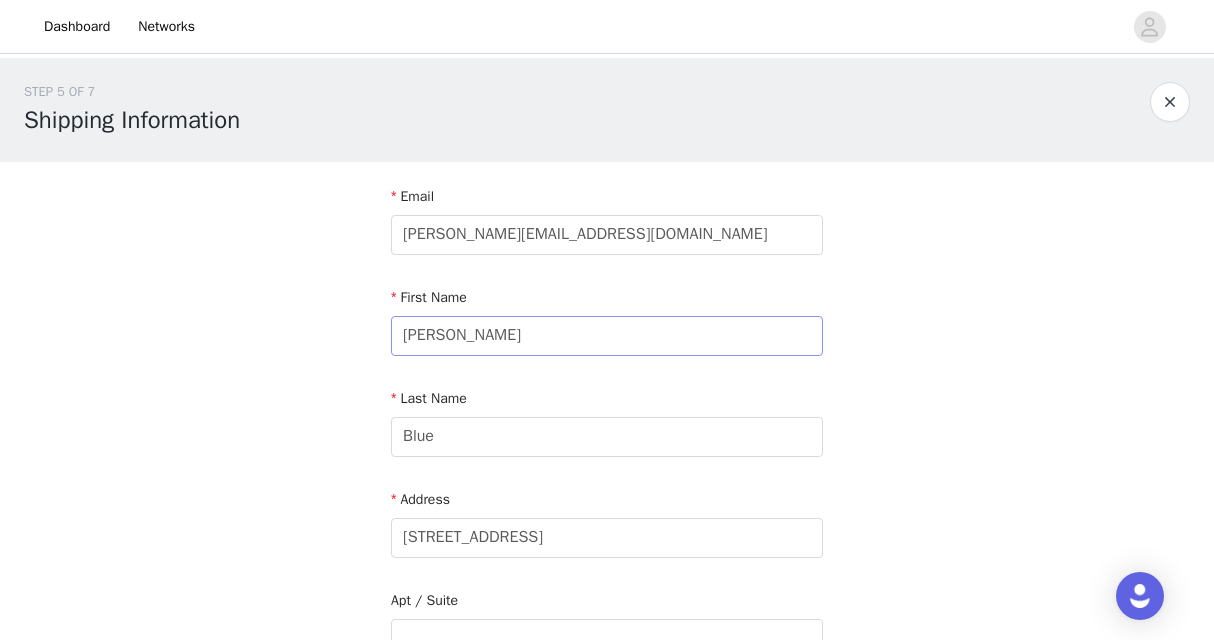 type on "New Port Richey" 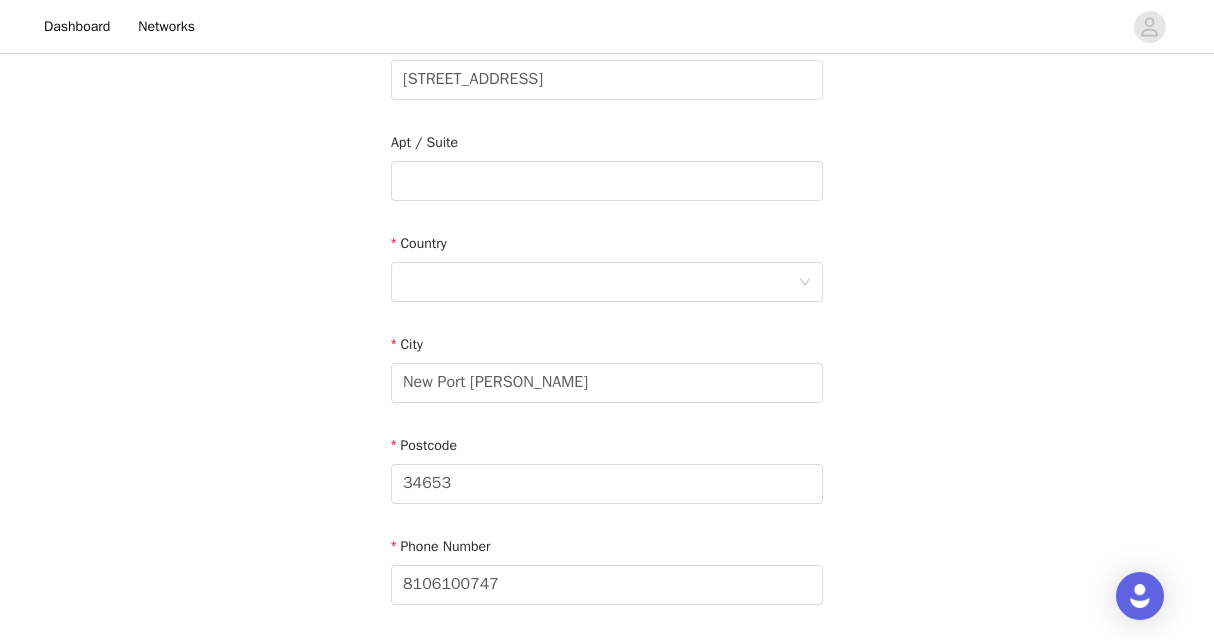 scroll, scrollTop: 467, scrollLeft: 0, axis: vertical 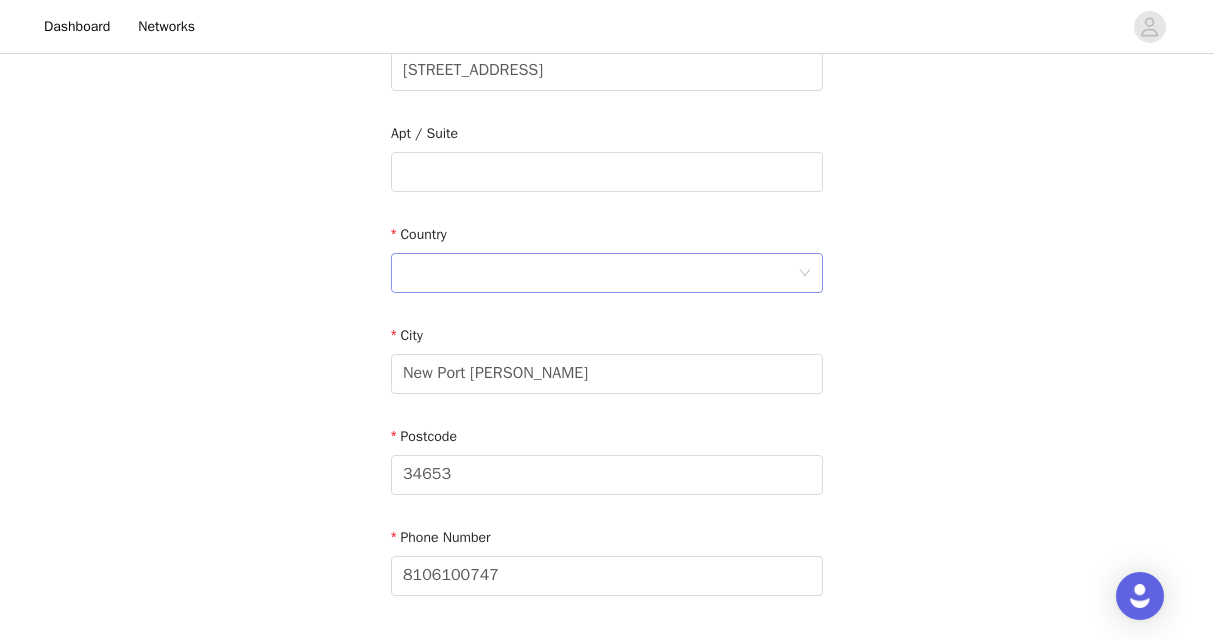 click at bounding box center [600, 273] 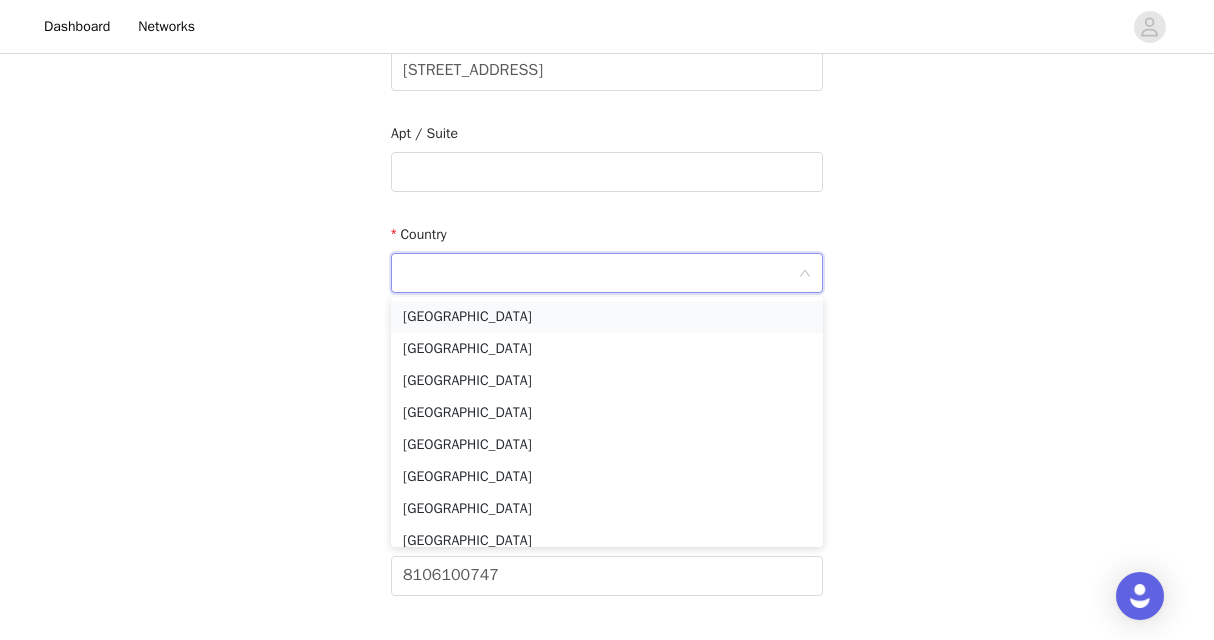 click on "United States" at bounding box center [607, 317] 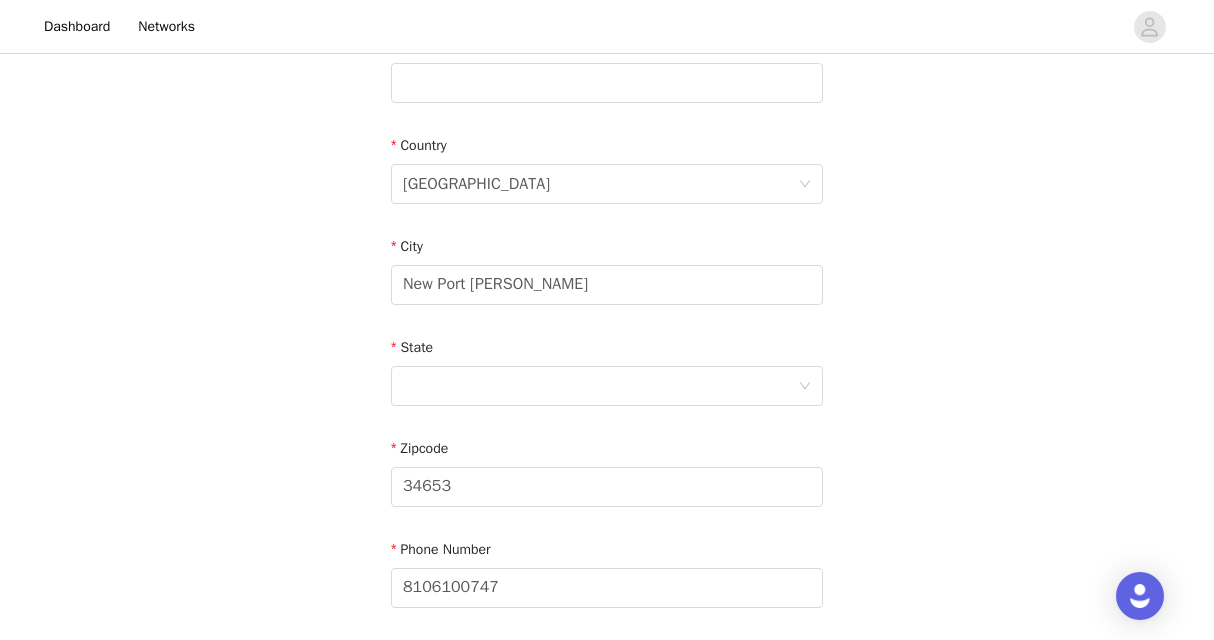 scroll, scrollTop: 557, scrollLeft: 0, axis: vertical 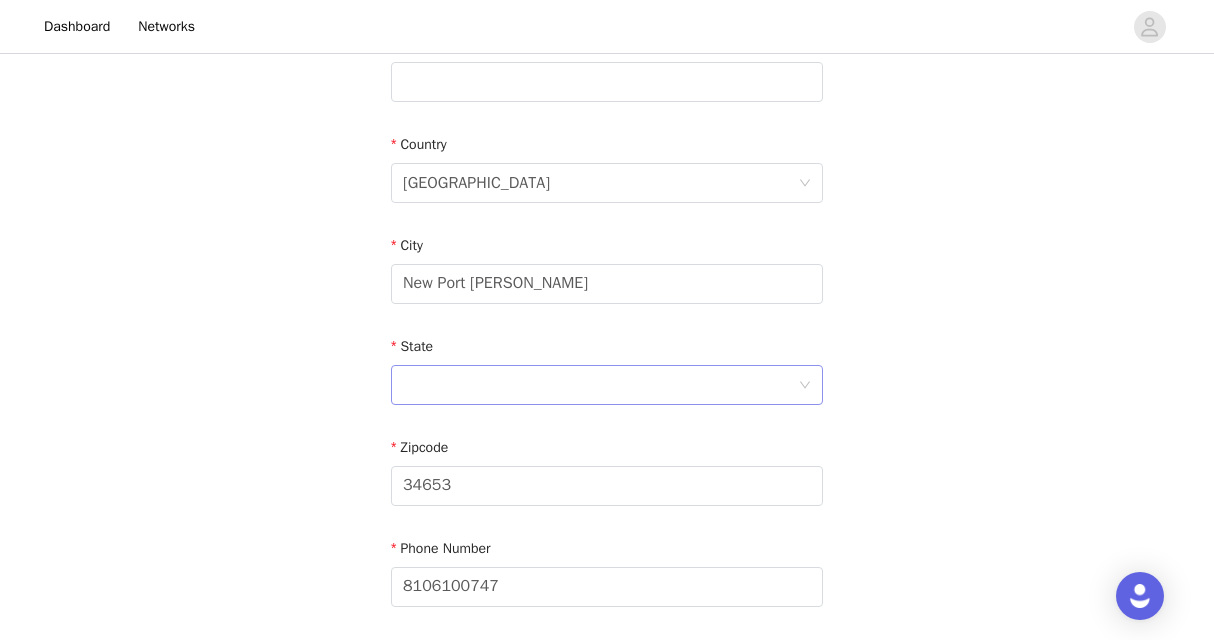 click at bounding box center (600, 385) 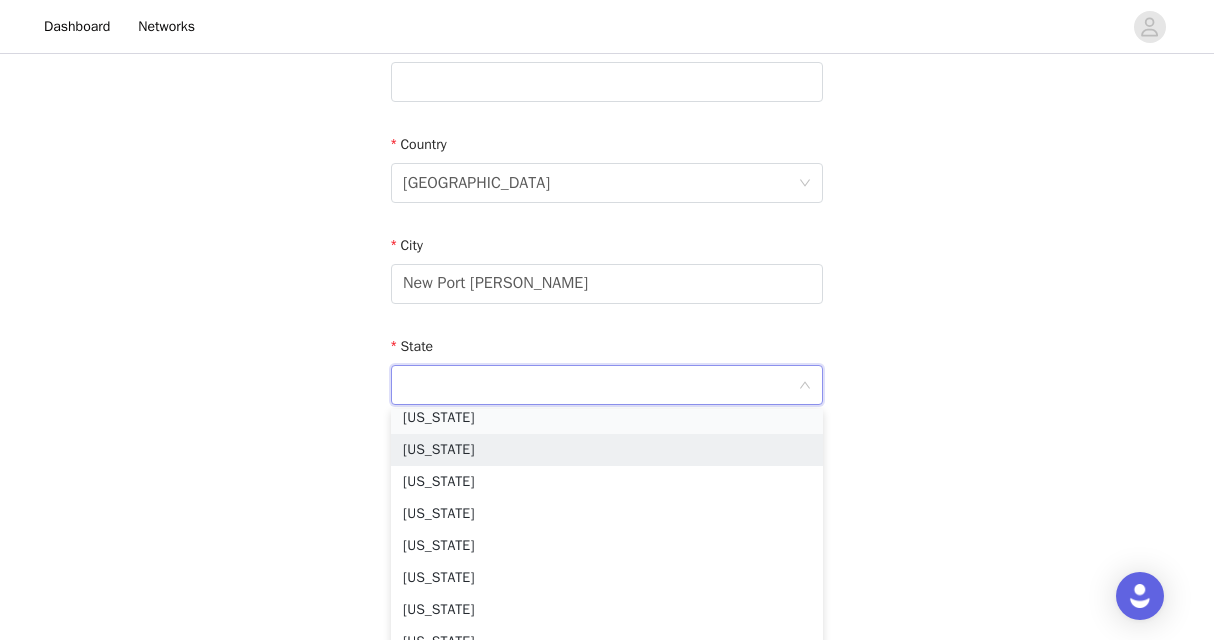scroll, scrollTop: 452, scrollLeft: 0, axis: vertical 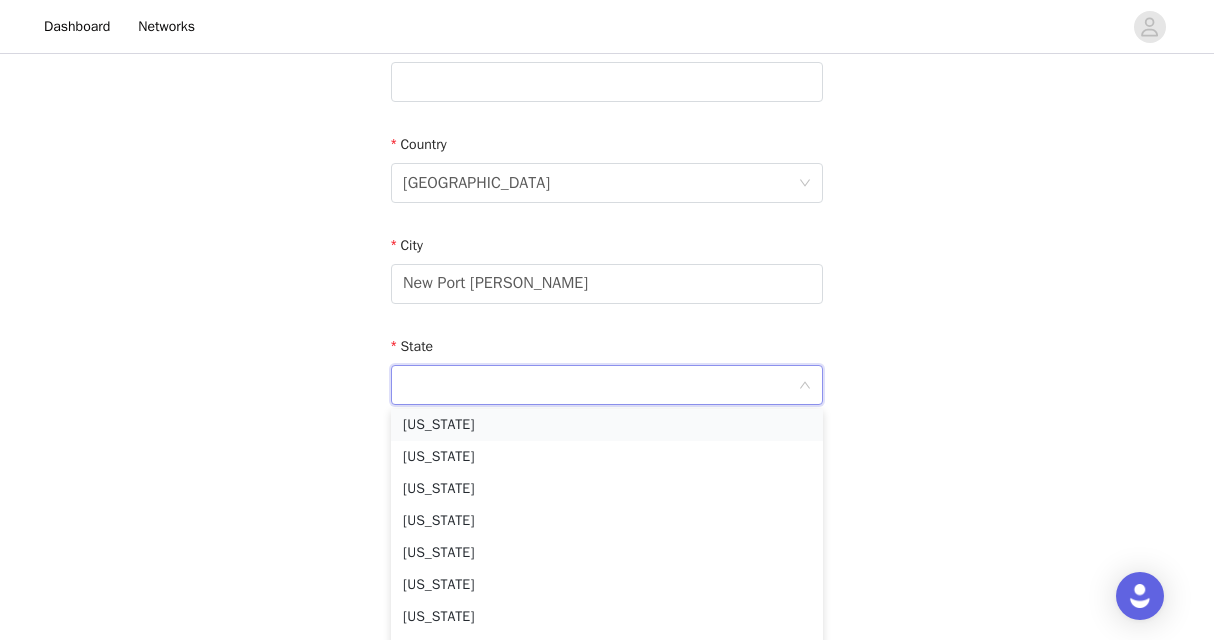 click on "Florida" at bounding box center (607, 425) 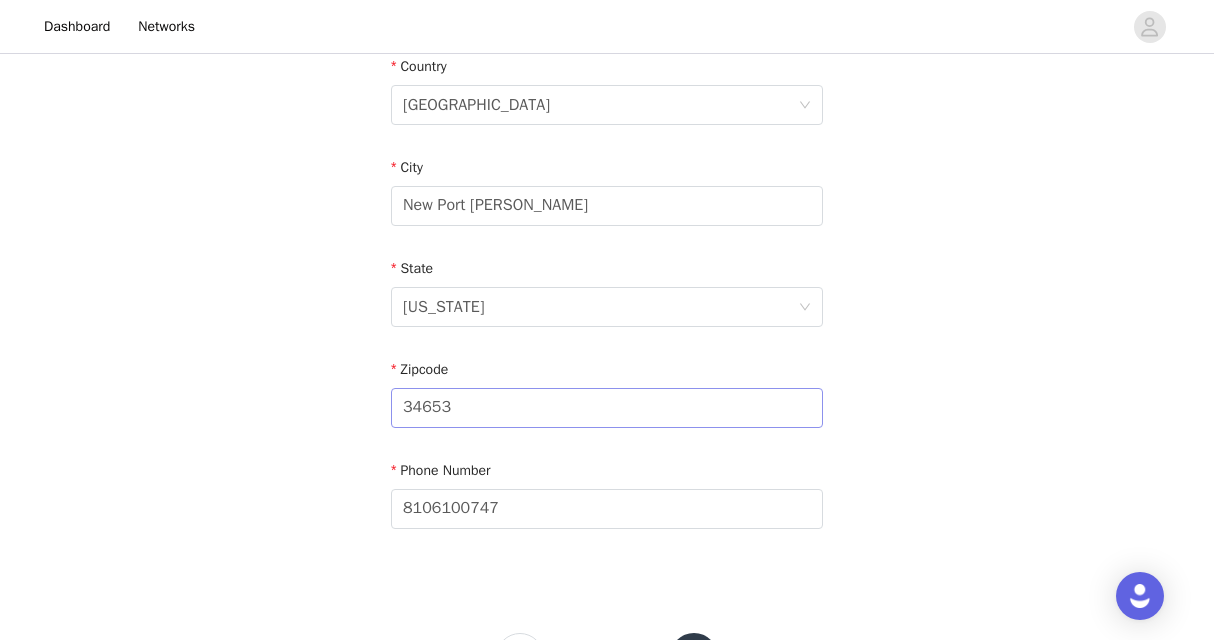 scroll, scrollTop: 723, scrollLeft: 0, axis: vertical 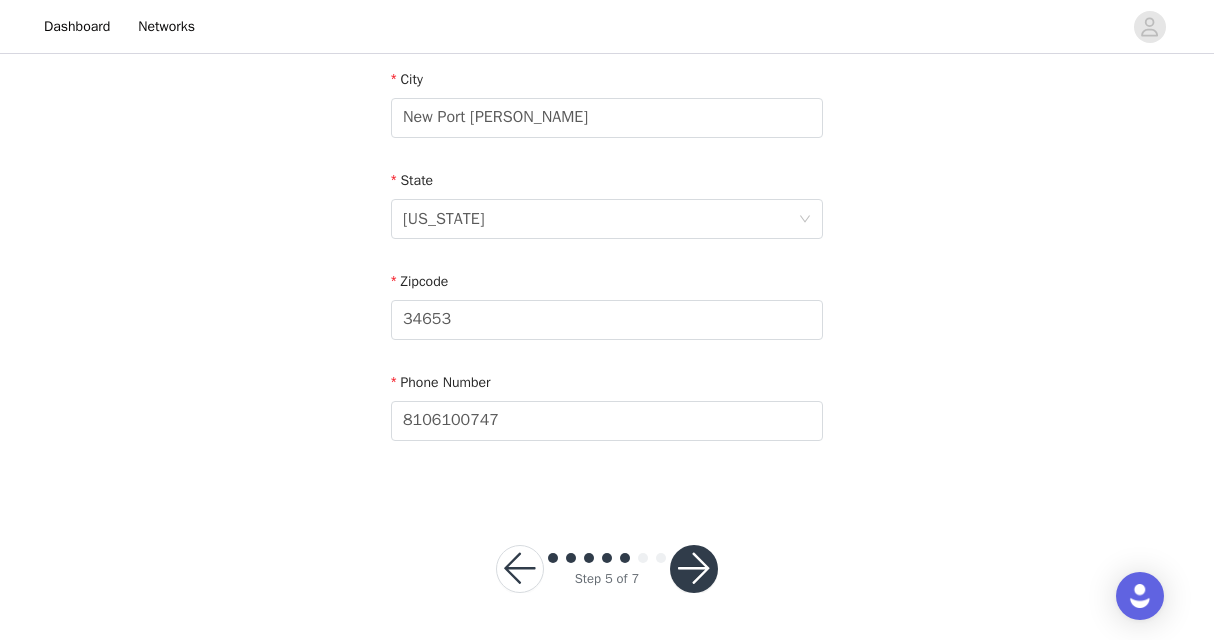 click at bounding box center (694, 569) 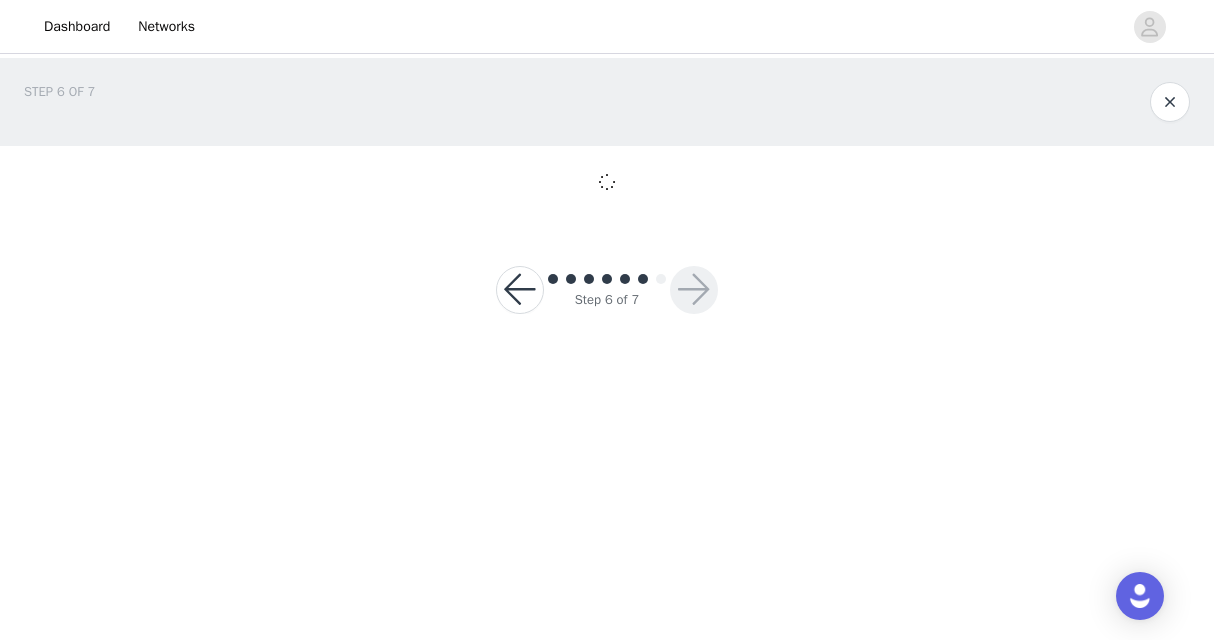 scroll, scrollTop: 0, scrollLeft: 0, axis: both 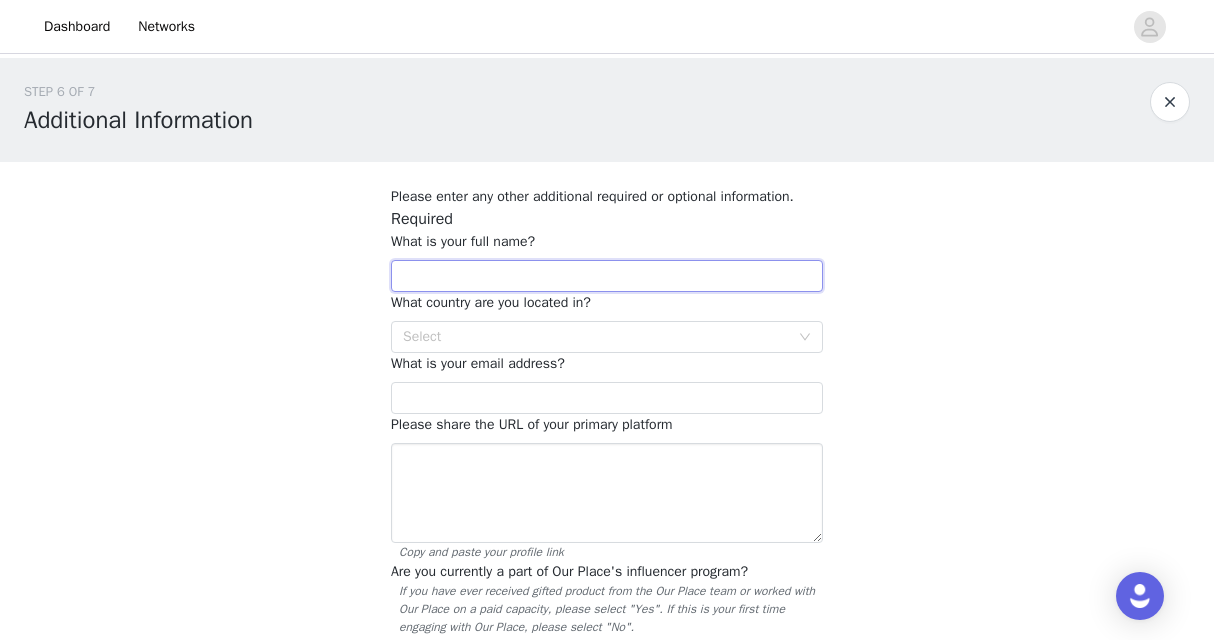 click at bounding box center [607, 276] 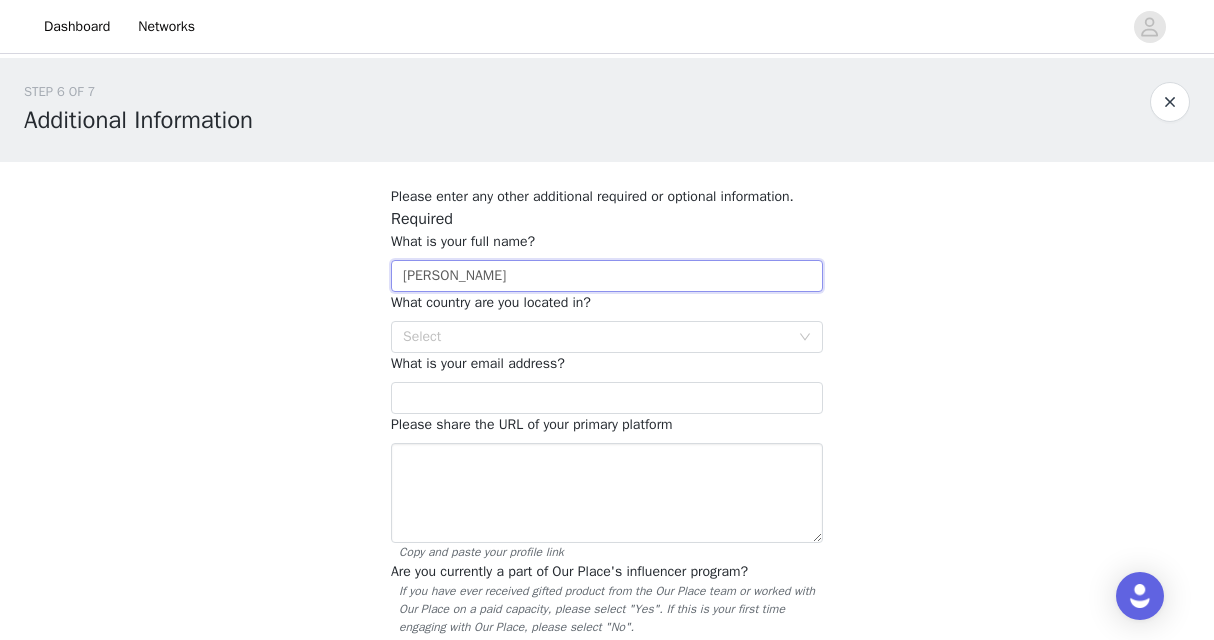 type on "Tabitha Blue" 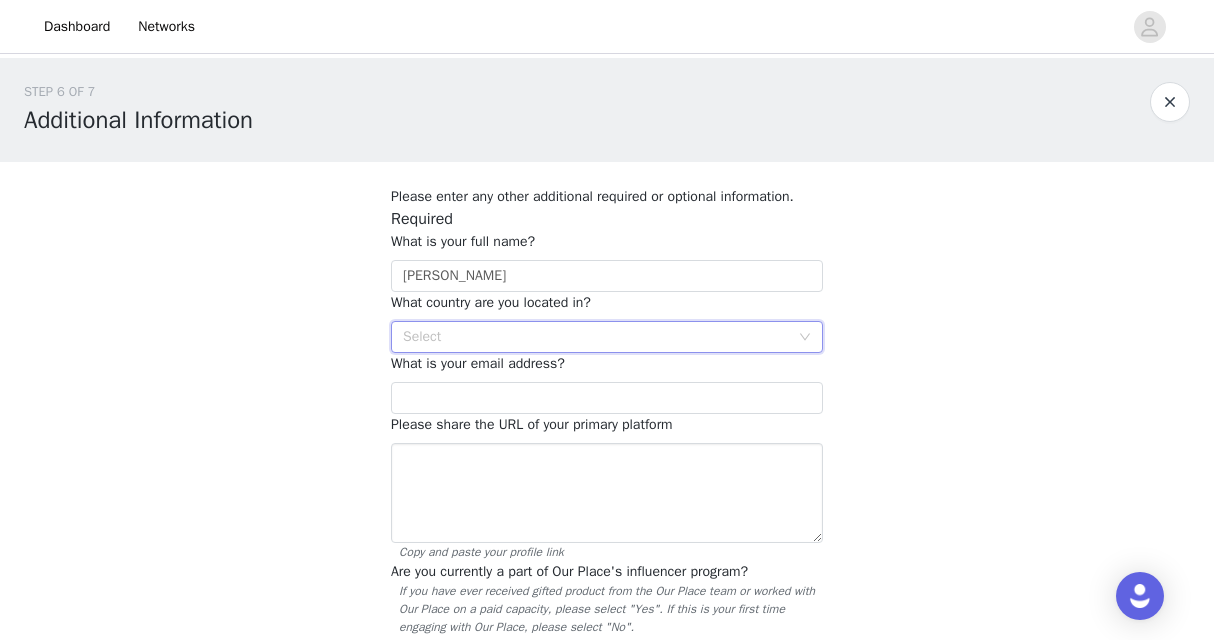 click on "Select" at bounding box center [596, 337] 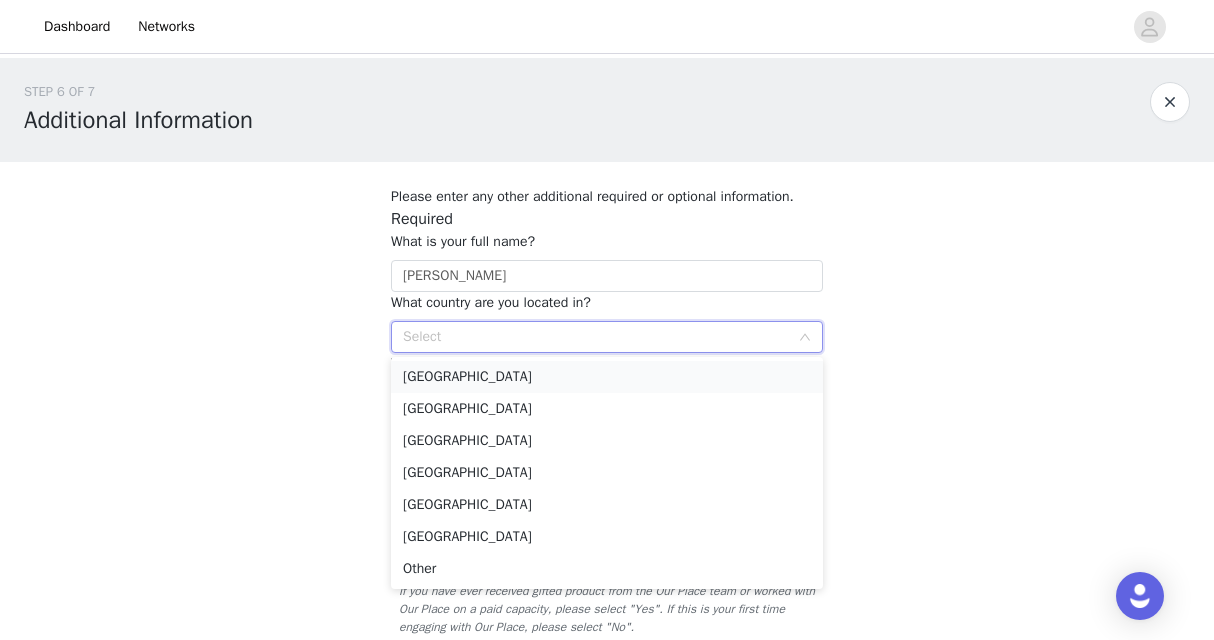 click on "United States" at bounding box center [607, 377] 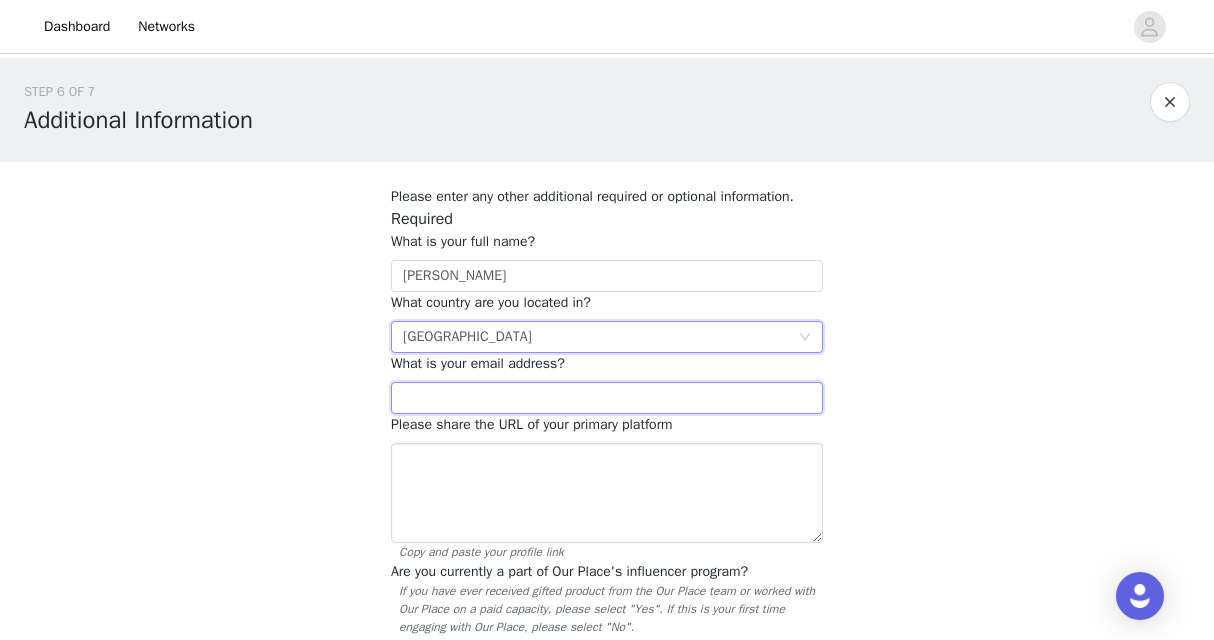 click at bounding box center (607, 398) 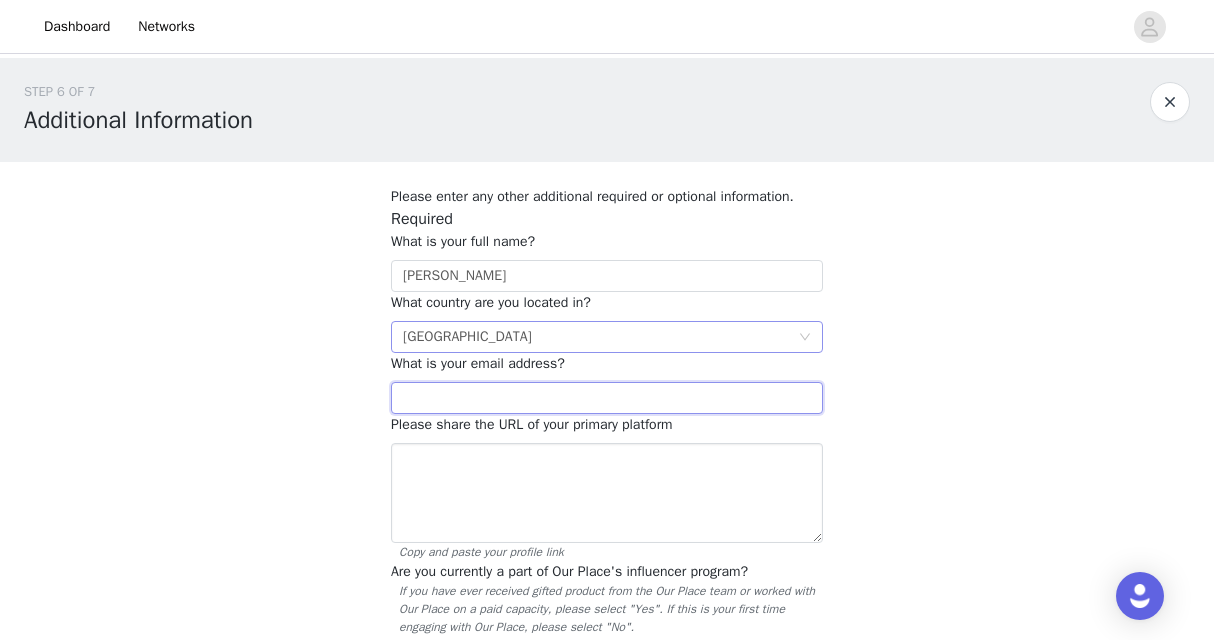 type on "tabitha@freshmommyblog.com" 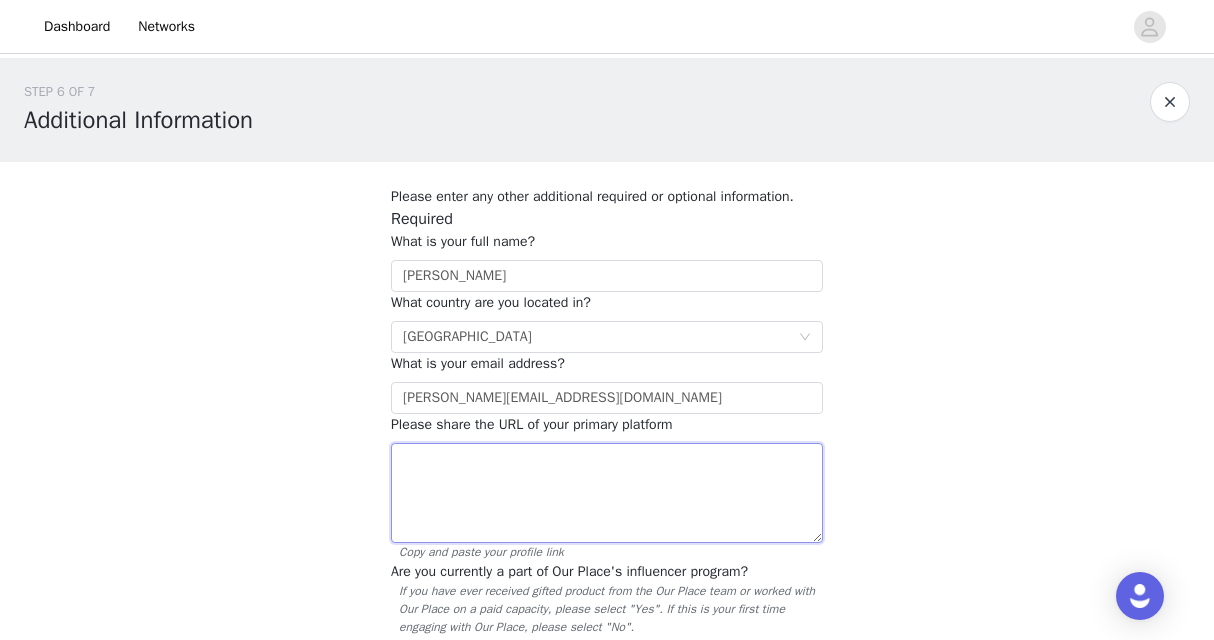 click at bounding box center [607, 493] 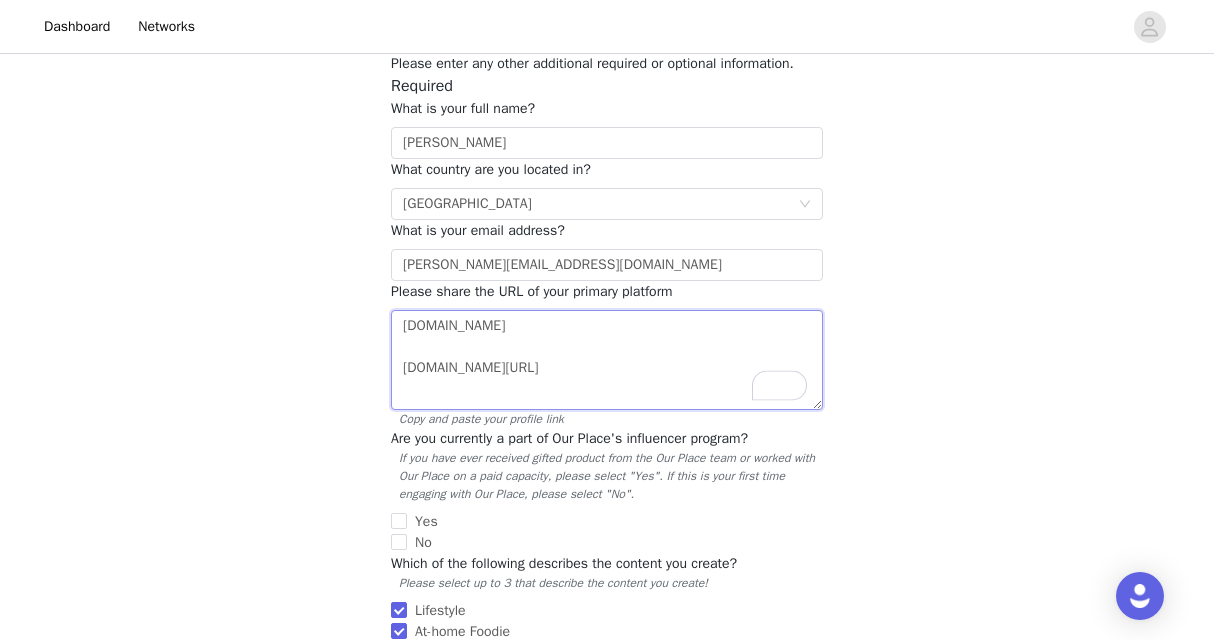 scroll, scrollTop: 162, scrollLeft: 0, axis: vertical 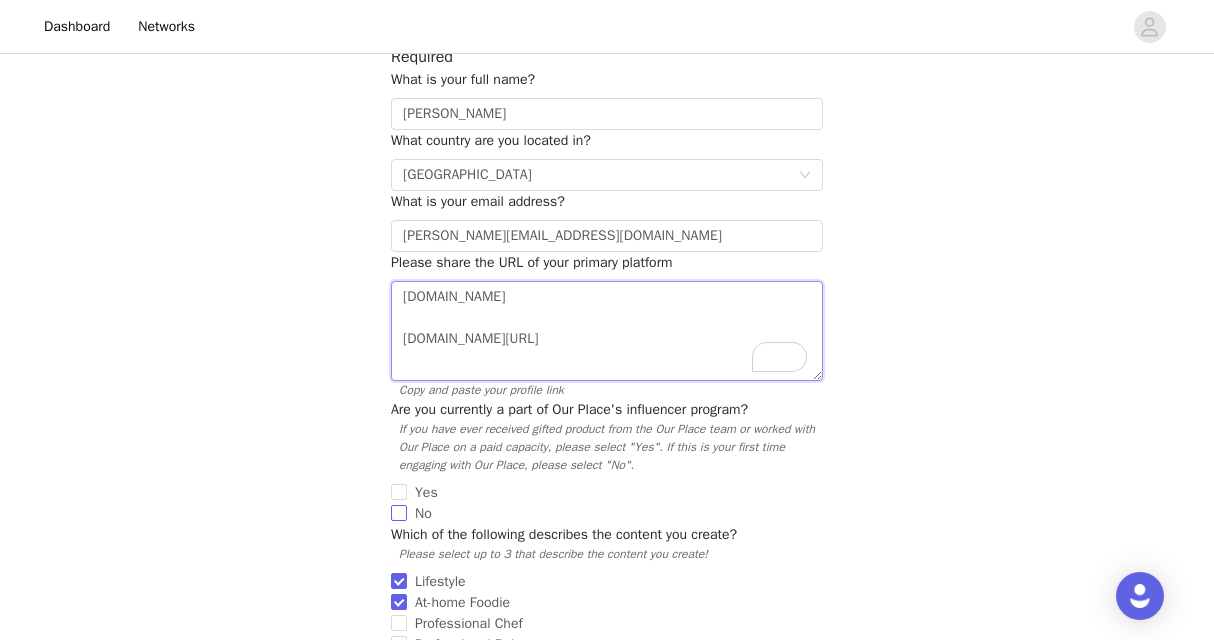type on "freshmommyblog.com
instagram.com/tabithablue" 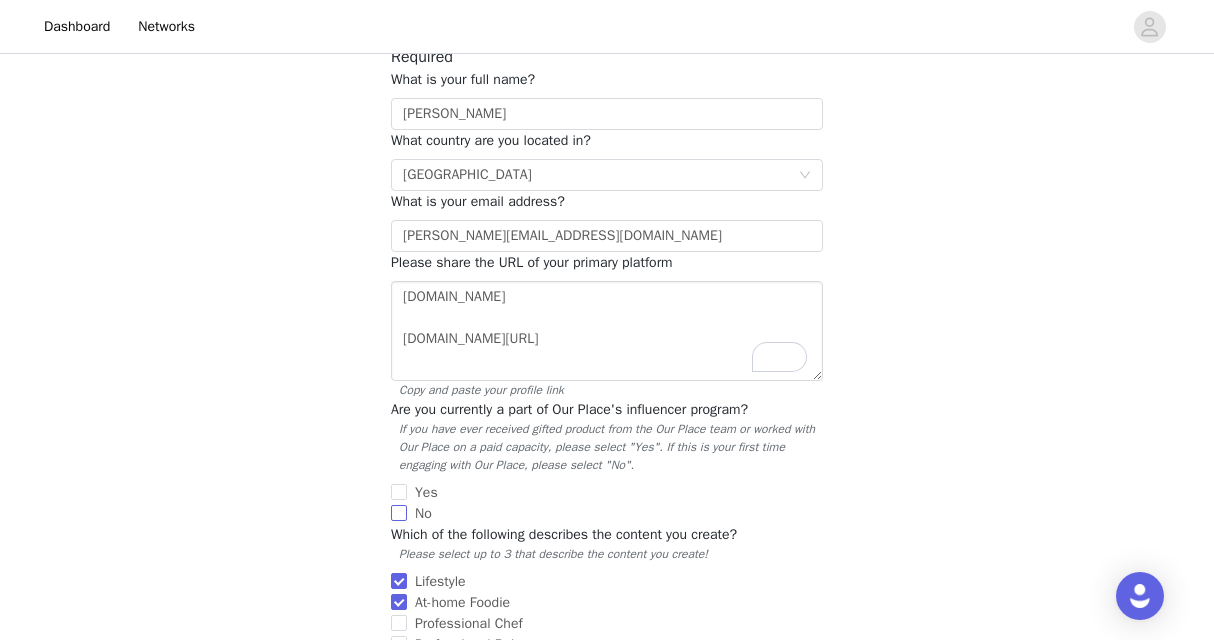 click on "No" at bounding box center [399, 513] 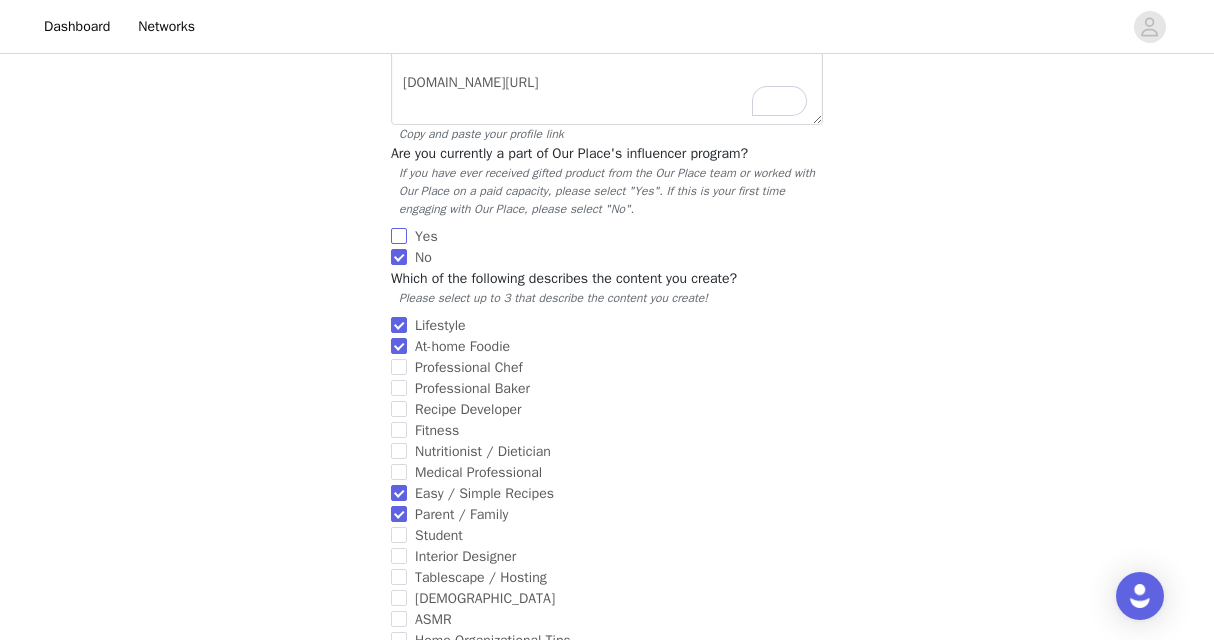 scroll, scrollTop: 421, scrollLeft: 0, axis: vertical 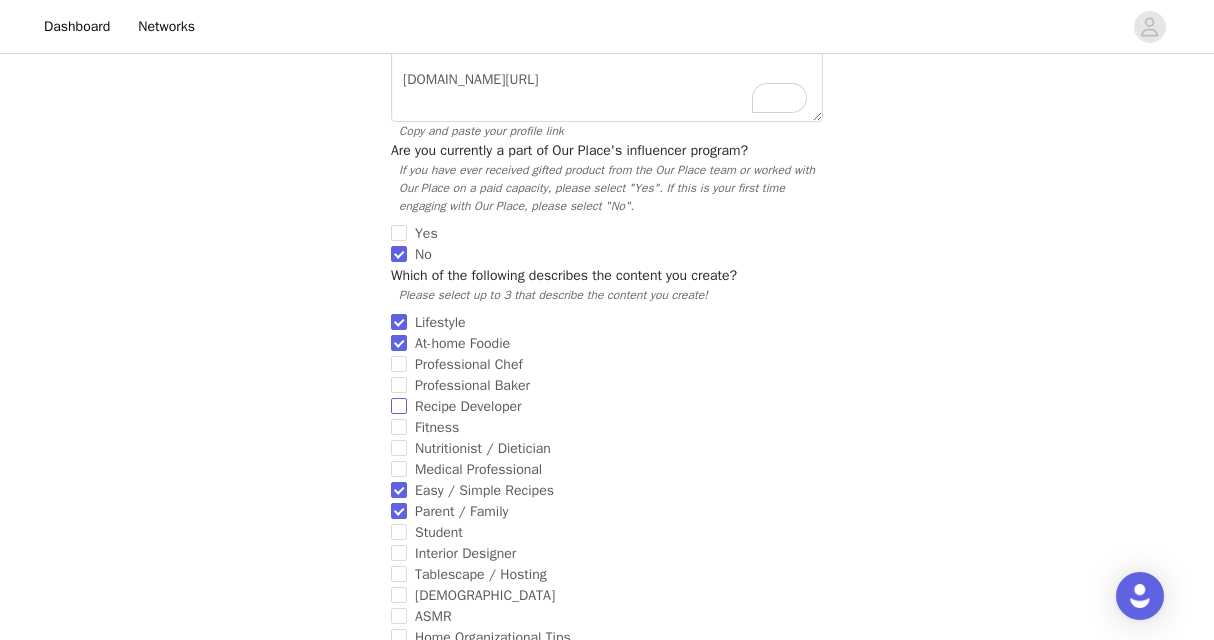 click on "Recipe Developer" at bounding box center (399, 406) 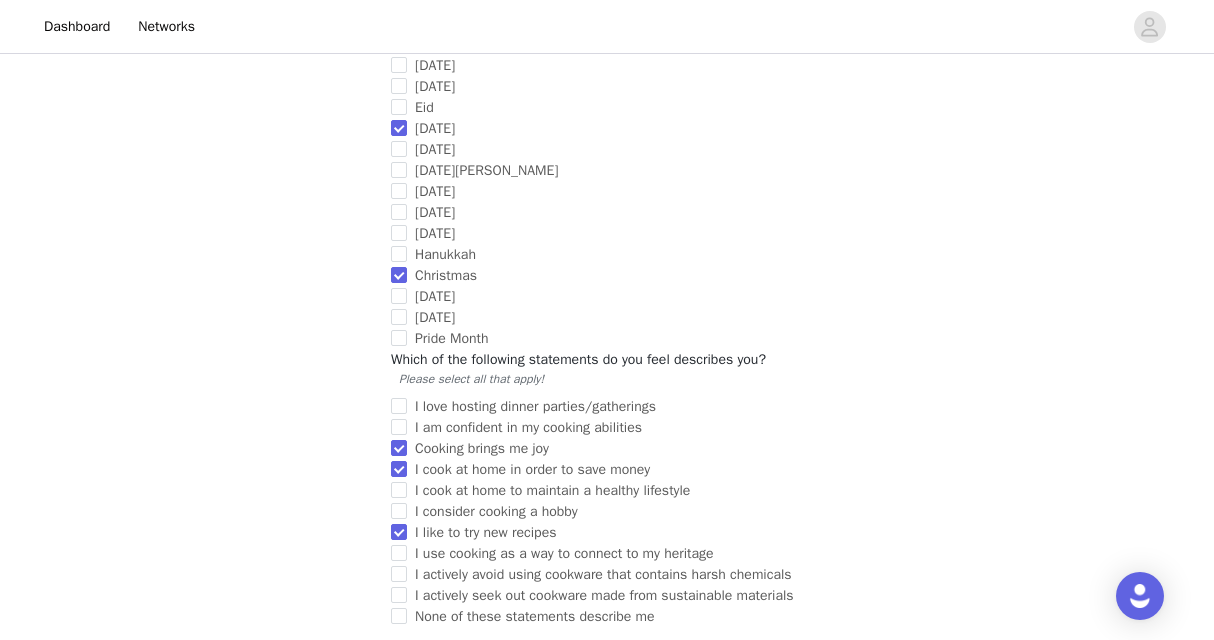 scroll, scrollTop: 1670, scrollLeft: 0, axis: vertical 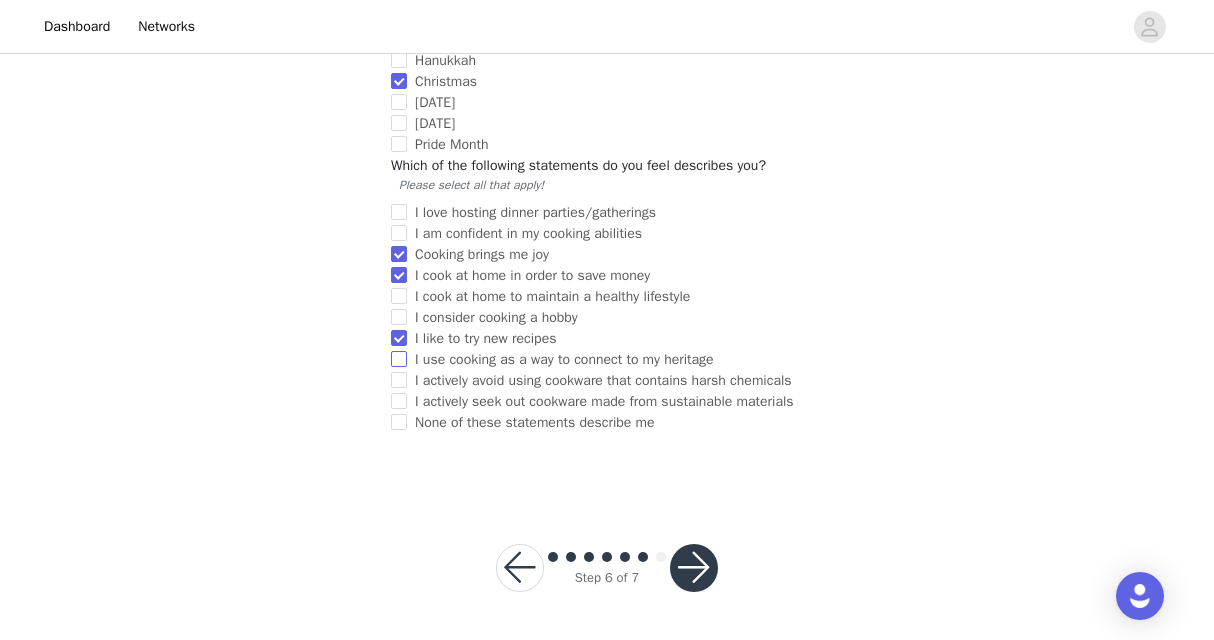 click on "I use cooking as a way to connect to my heritage" at bounding box center [399, 359] 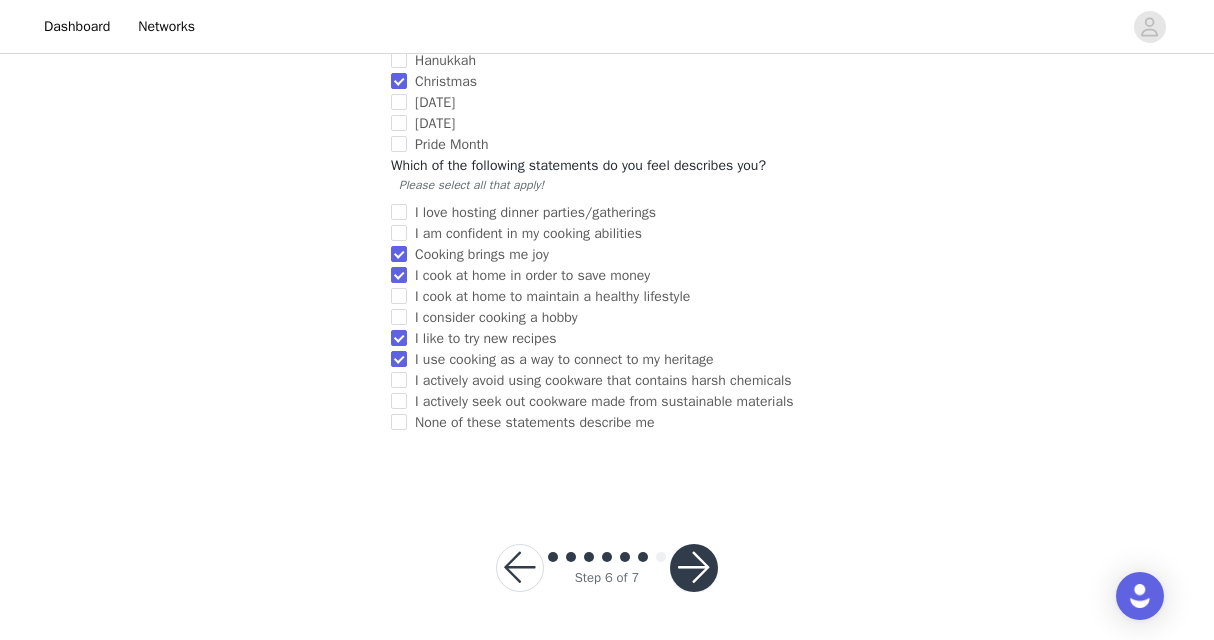 scroll, scrollTop: 1674, scrollLeft: 0, axis: vertical 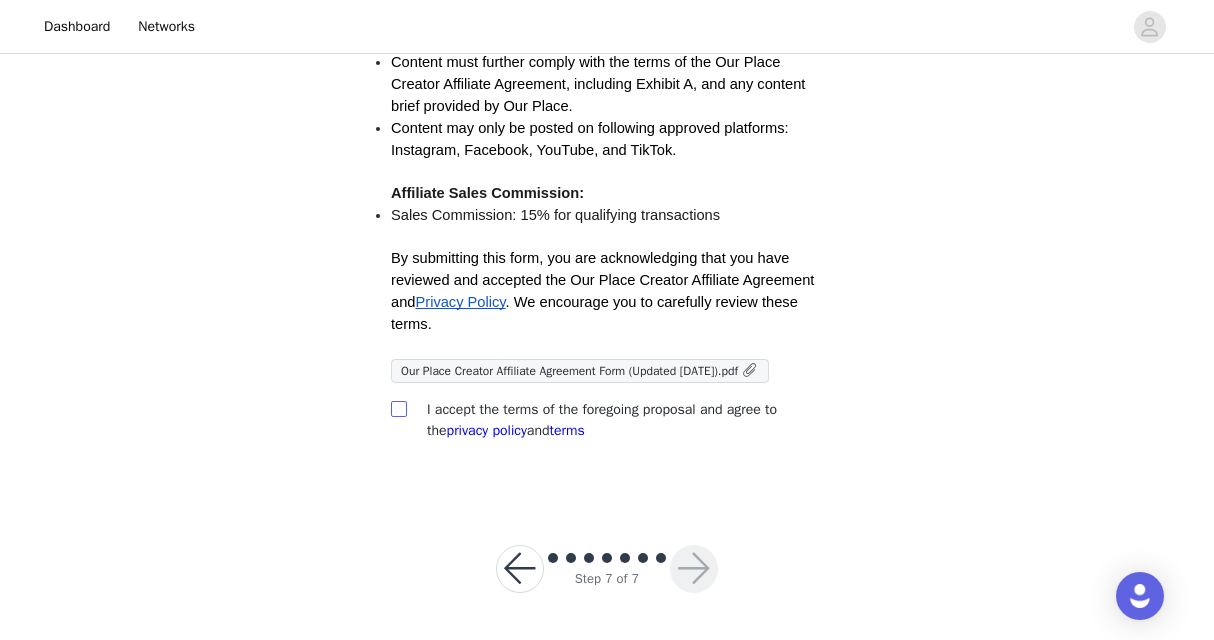 click at bounding box center (398, 408) 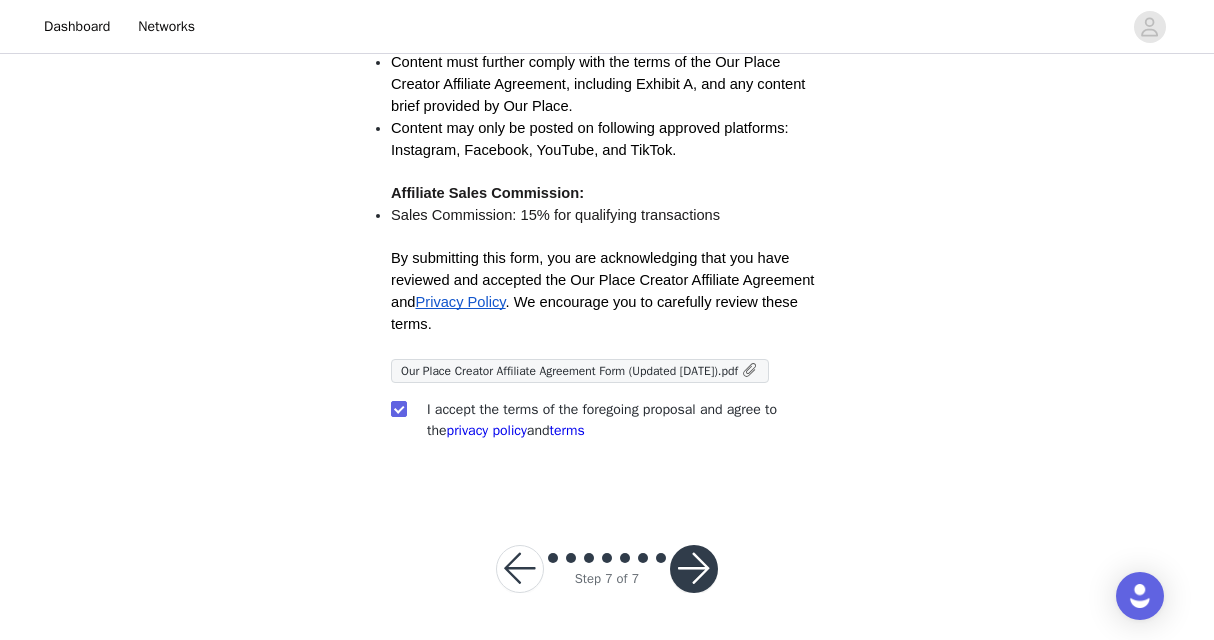 click at bounding box center [694, 569] 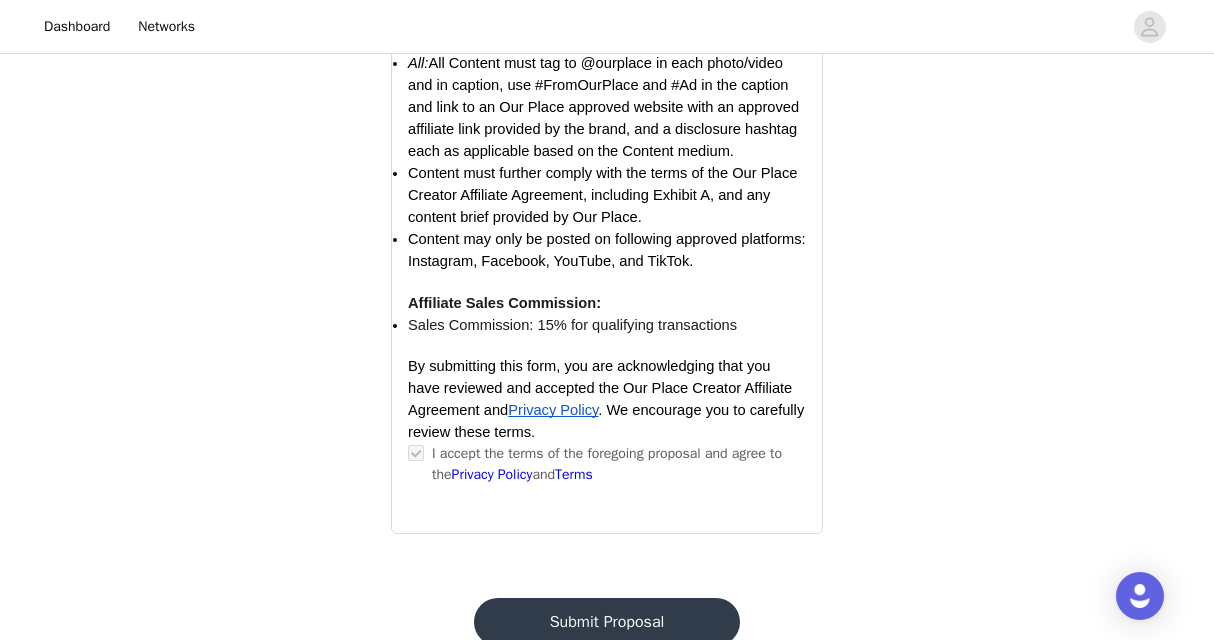 scroll, scrollTop: 2245, scrollLeft: 0, axis: vertical 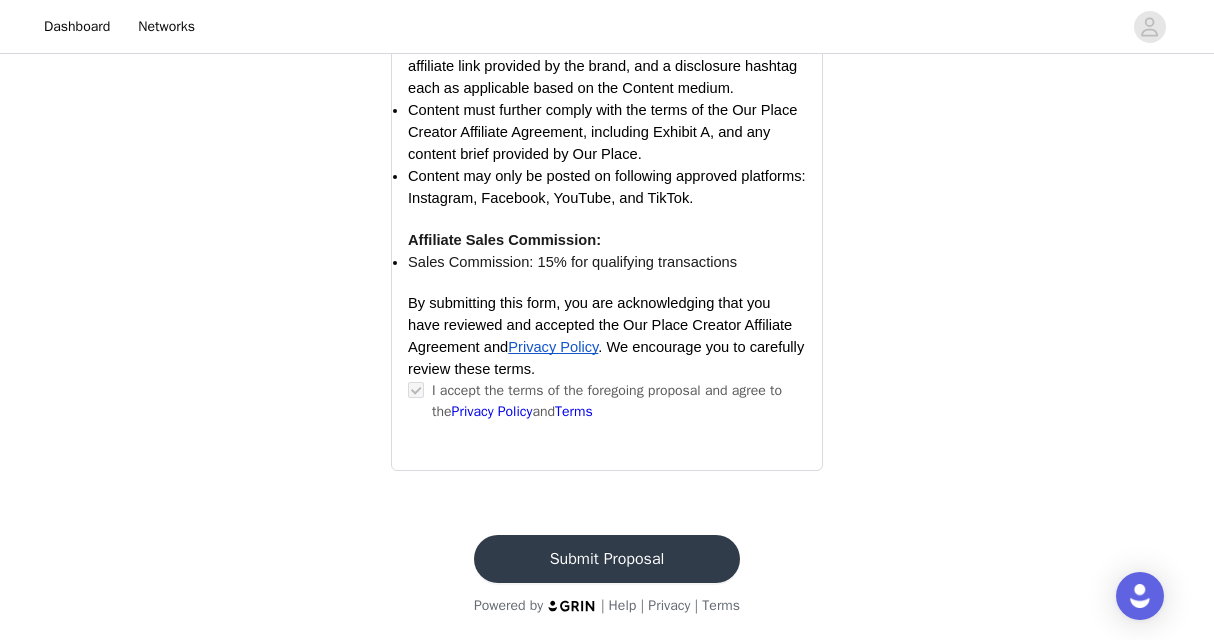 click on "Submit Proposal" at bounding box center (607, 559) 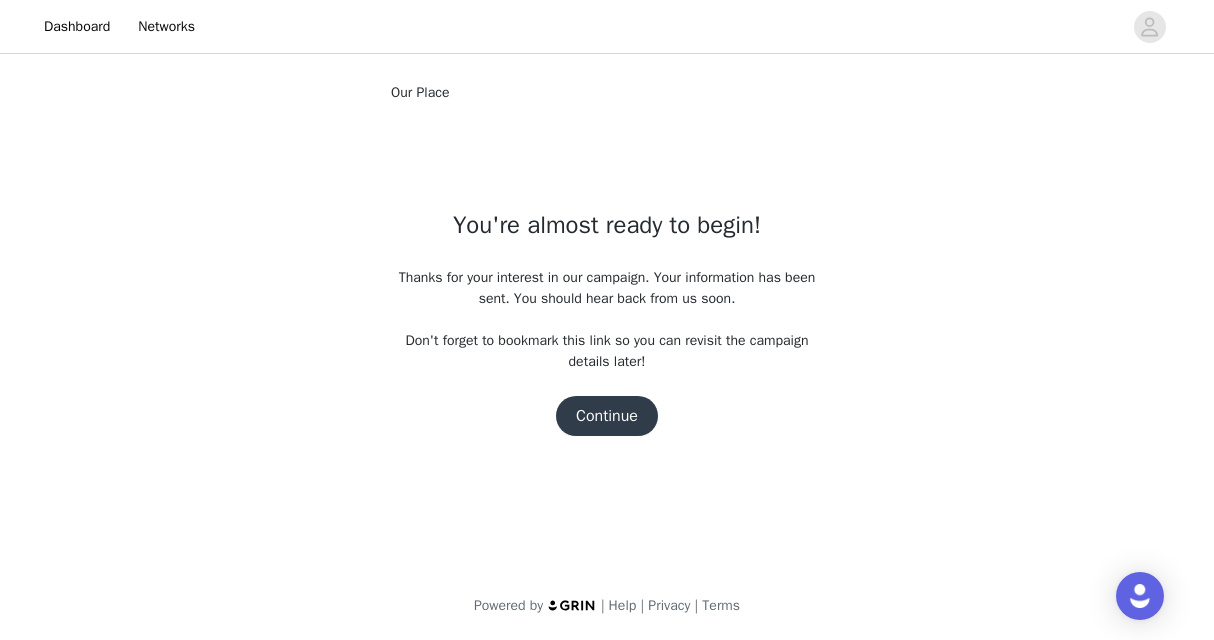 click on "Continue" at bounding box center [607, 416] 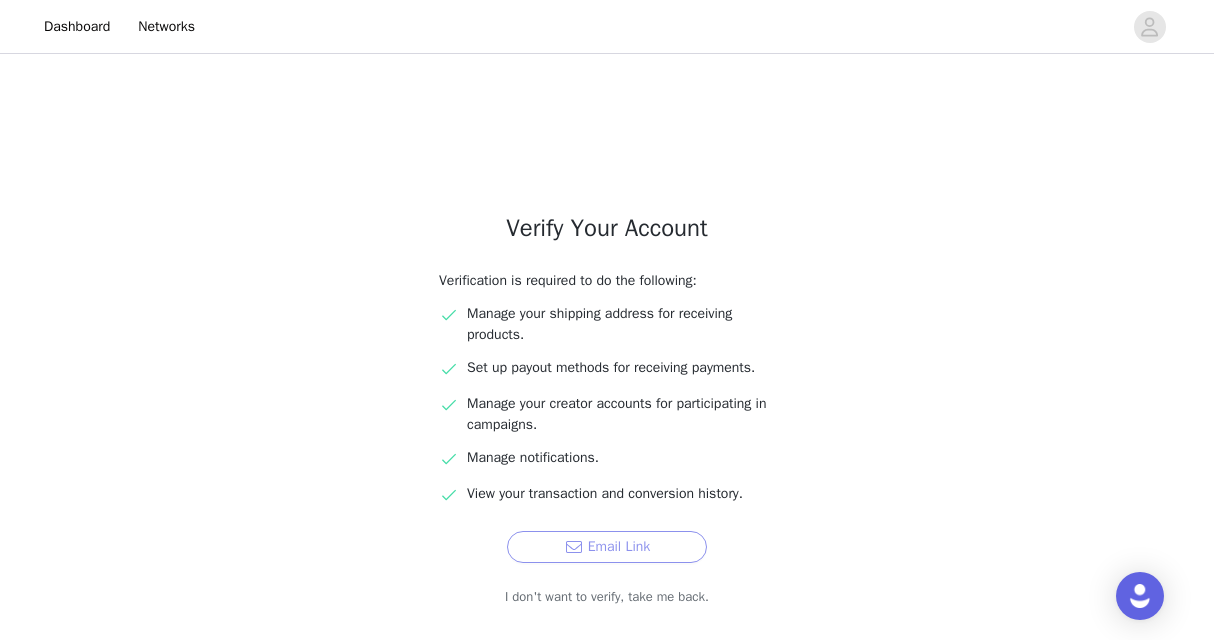 click on "Email Link" at bounding box center (607, 547) 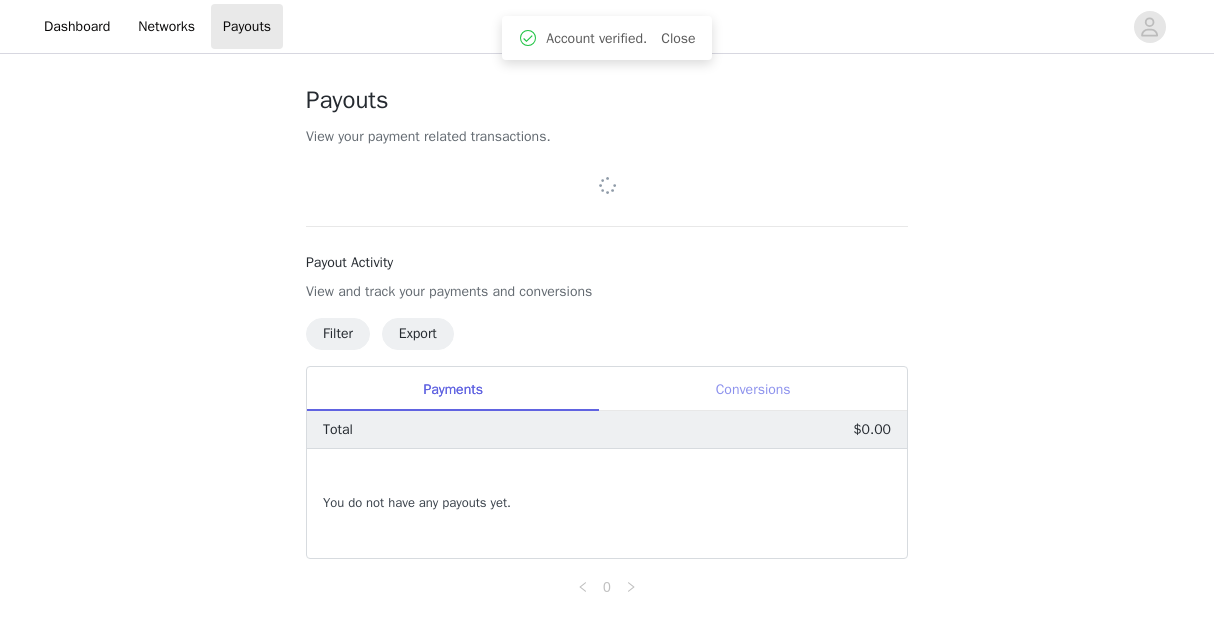 scroll, scrollTop: 0, scrollLeft: 0, axis: both 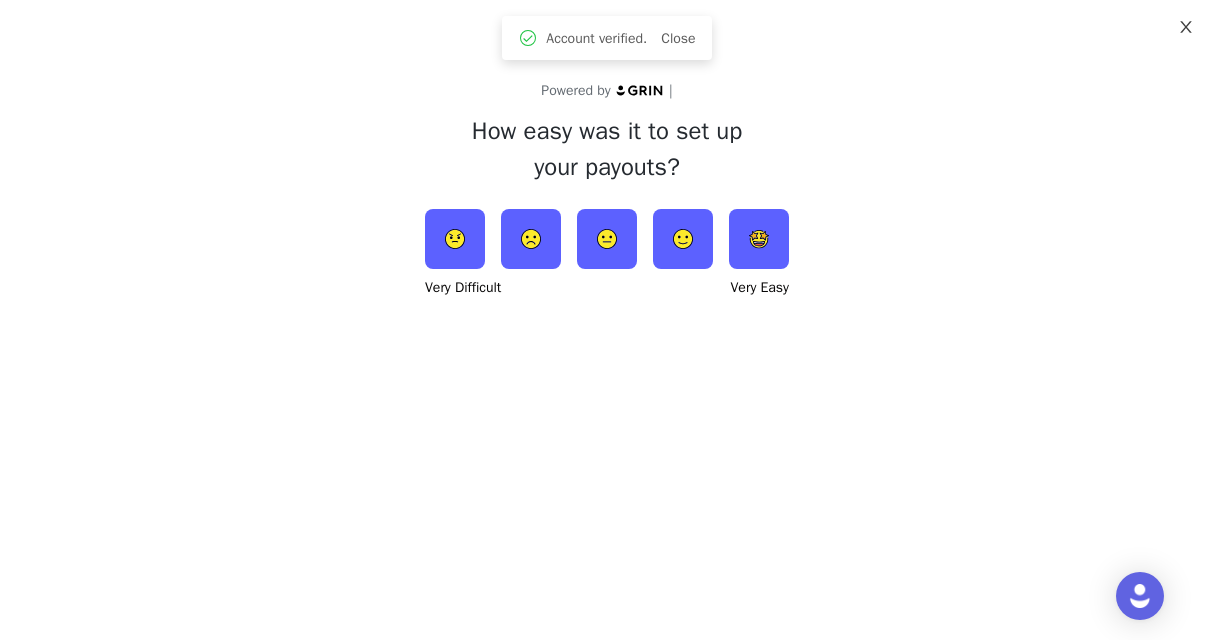 click 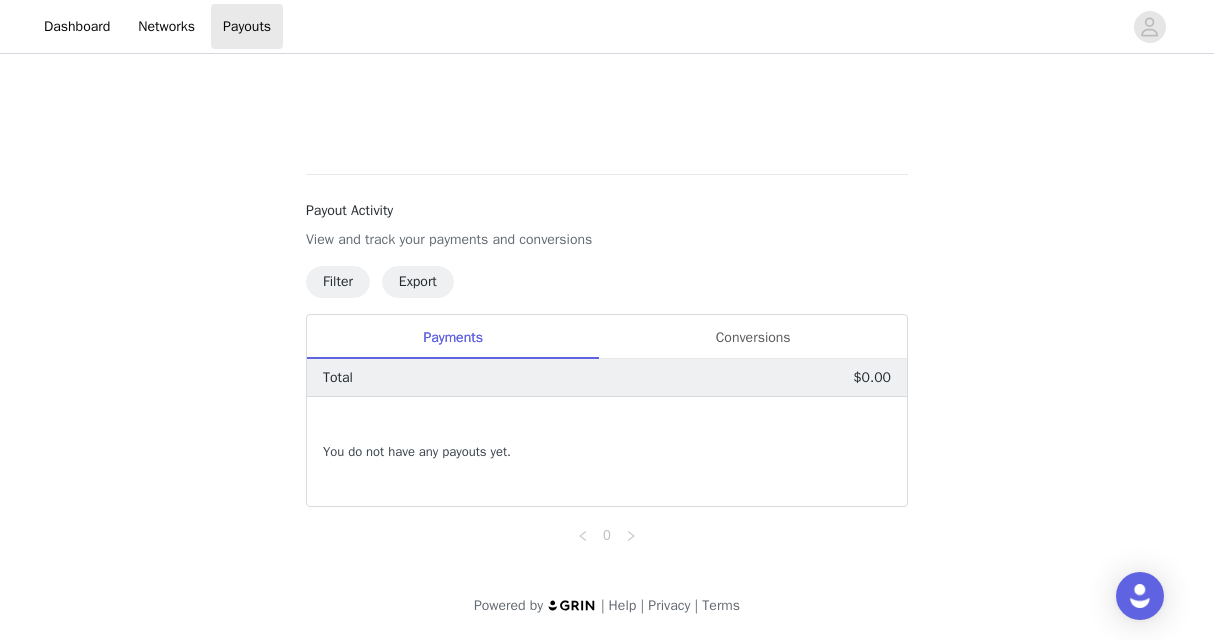 scroll, scrollTop: 0, scrollLeft: 0, axis: both 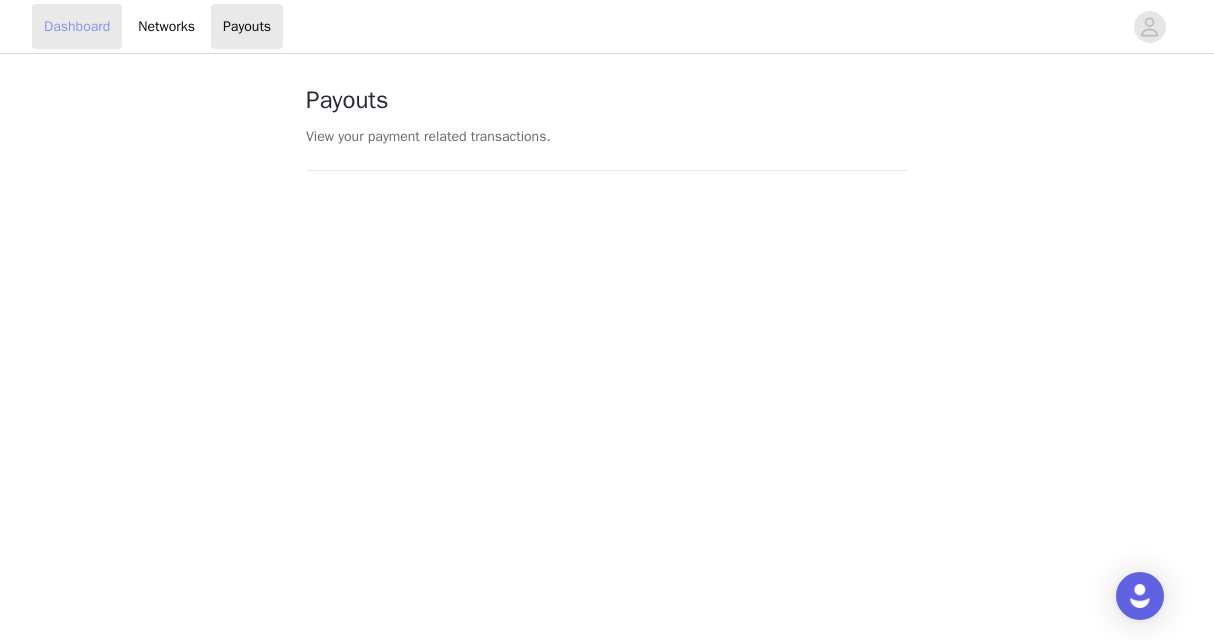 click on "Dashboard" at bounding box center (77, 26) 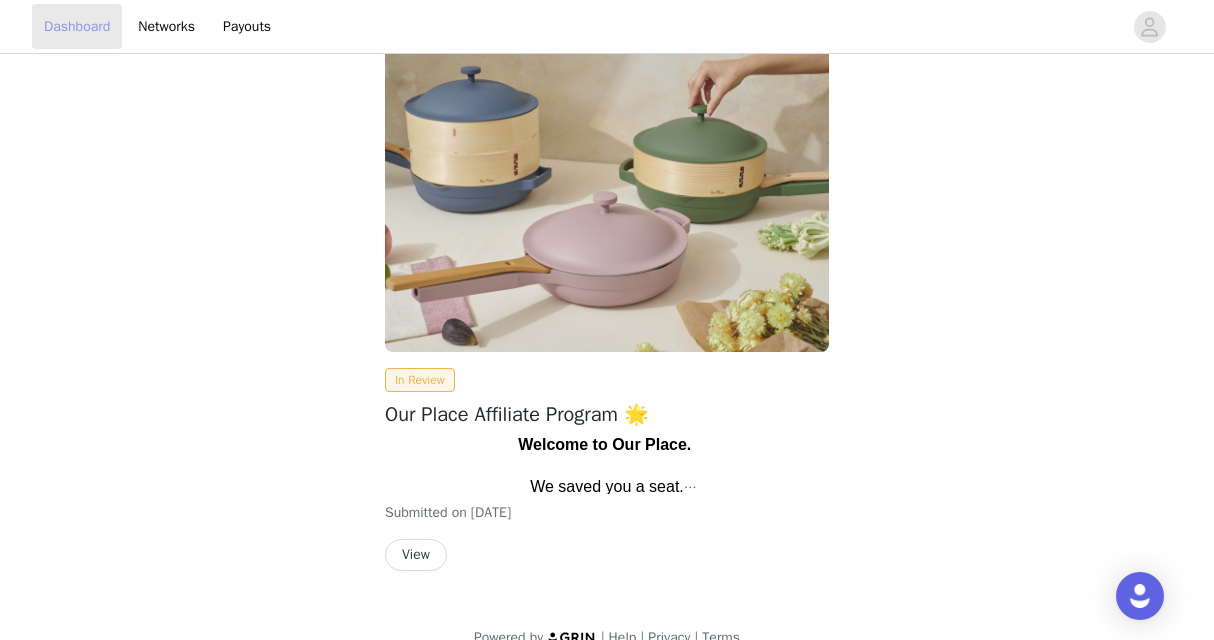 scroll, scrollTop: 95, scrollLeft: 0, axis: vertical 